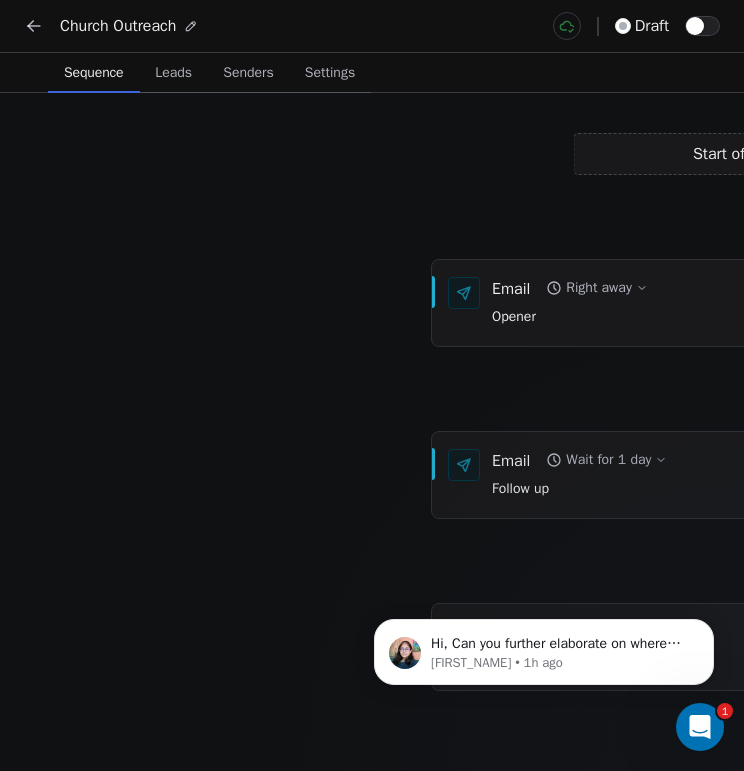 scroll, scrollTop: 0, scrollLeft: 0, axis: both 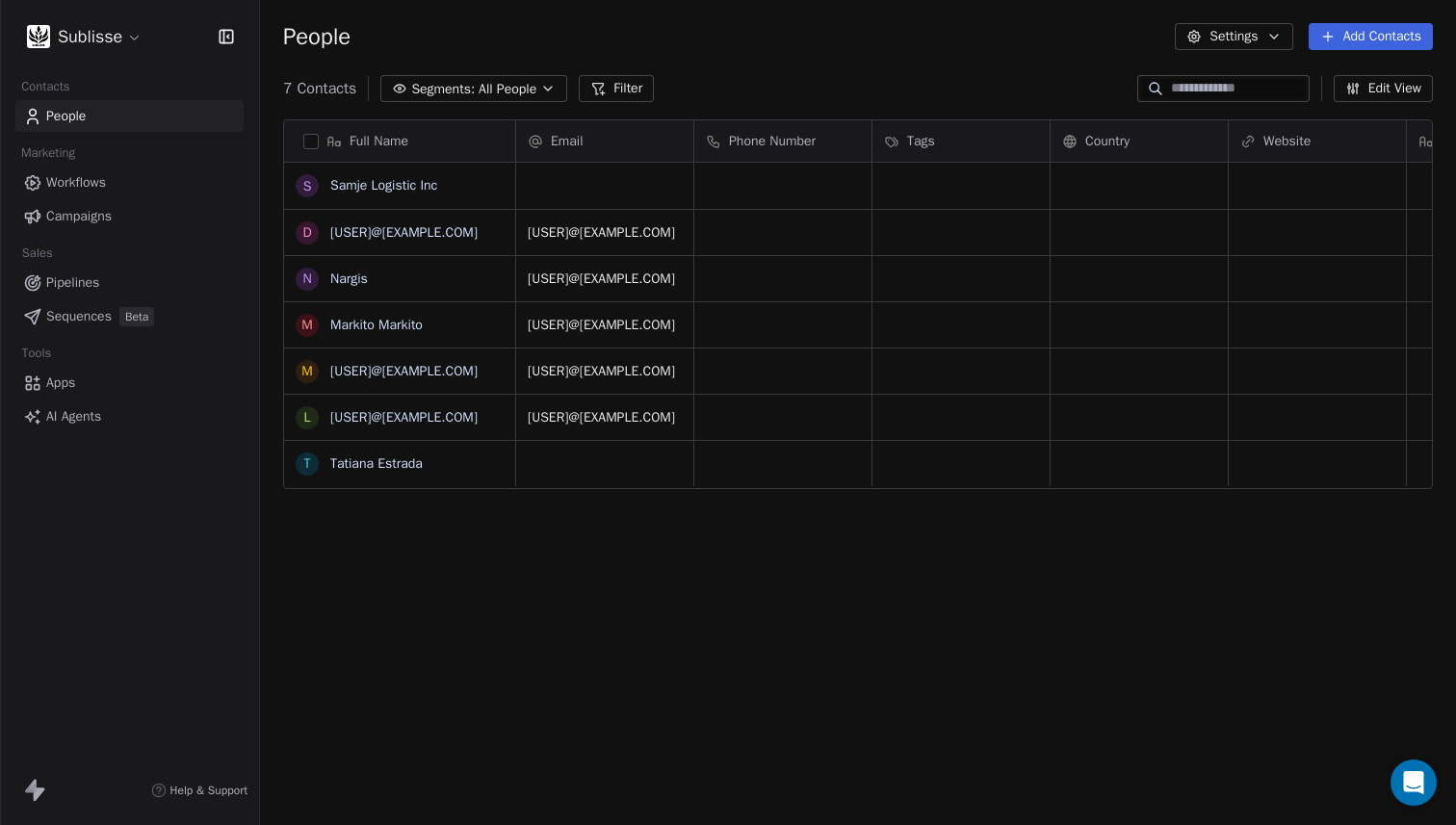 click on "Sublisse" at bounding box center (129, 37) 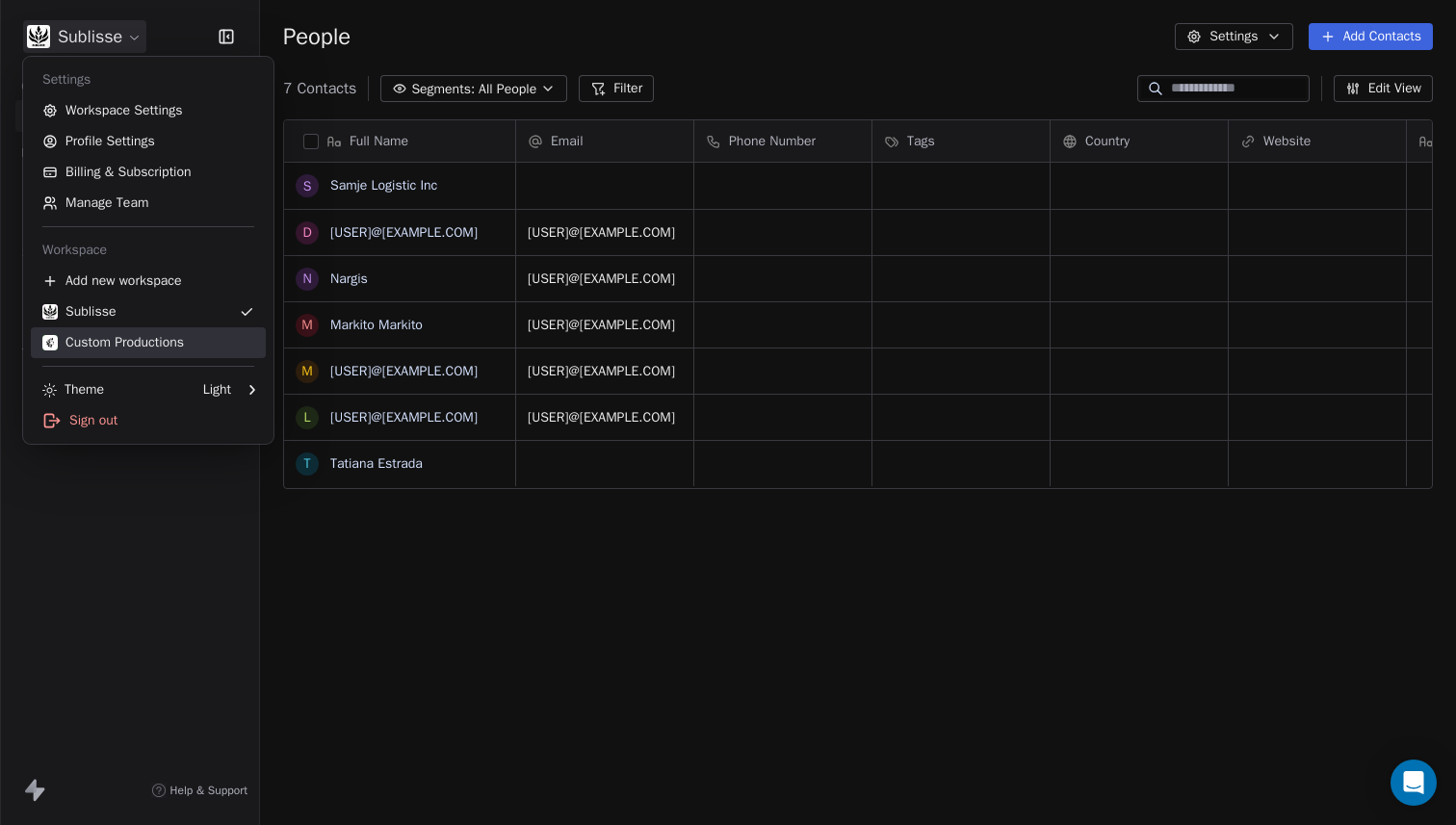 click on "Custom Productions" at bounding box center [113, 343] 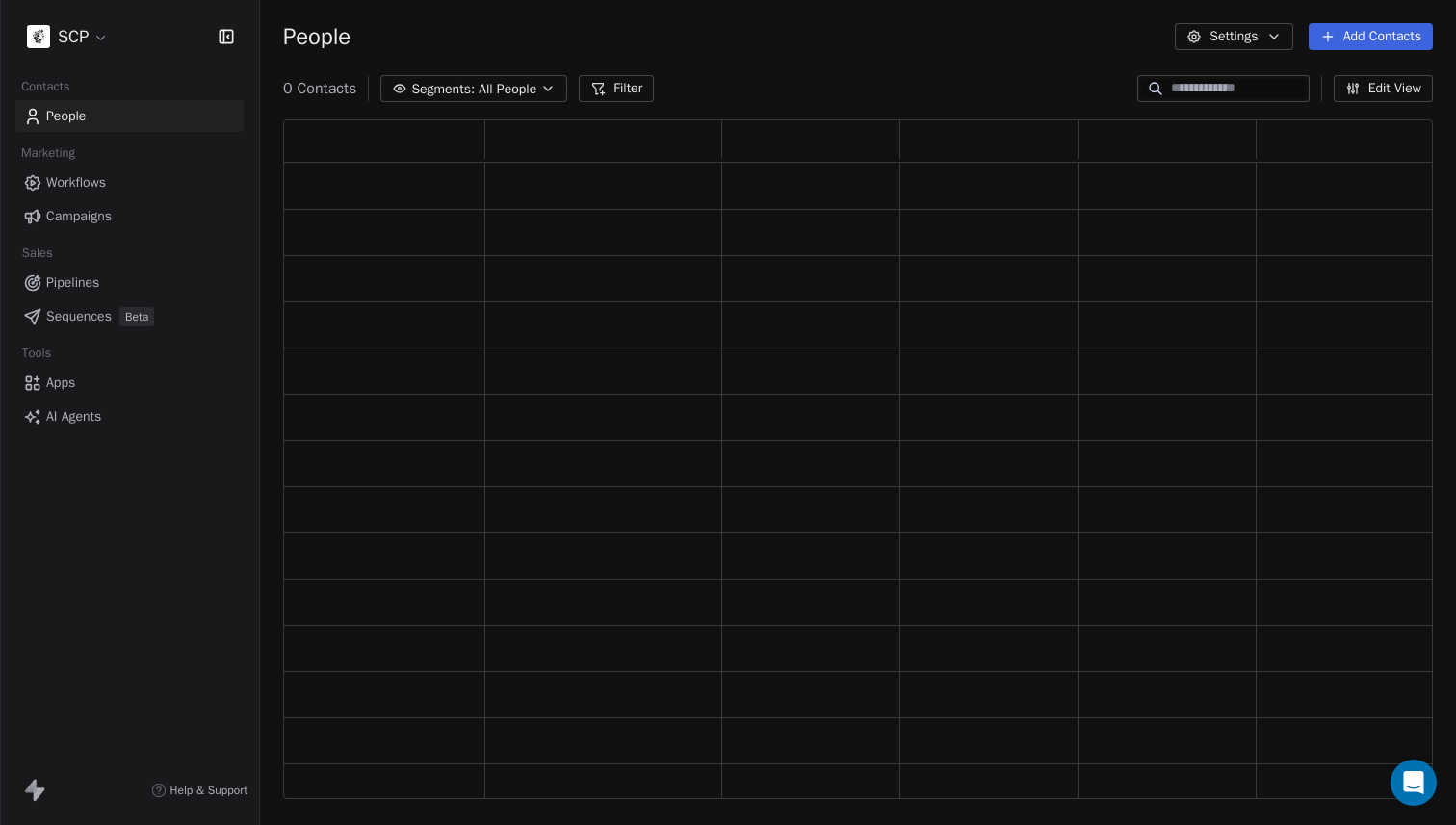 scroll, scrollTop: 1, scrollLeft: 1, axis: both 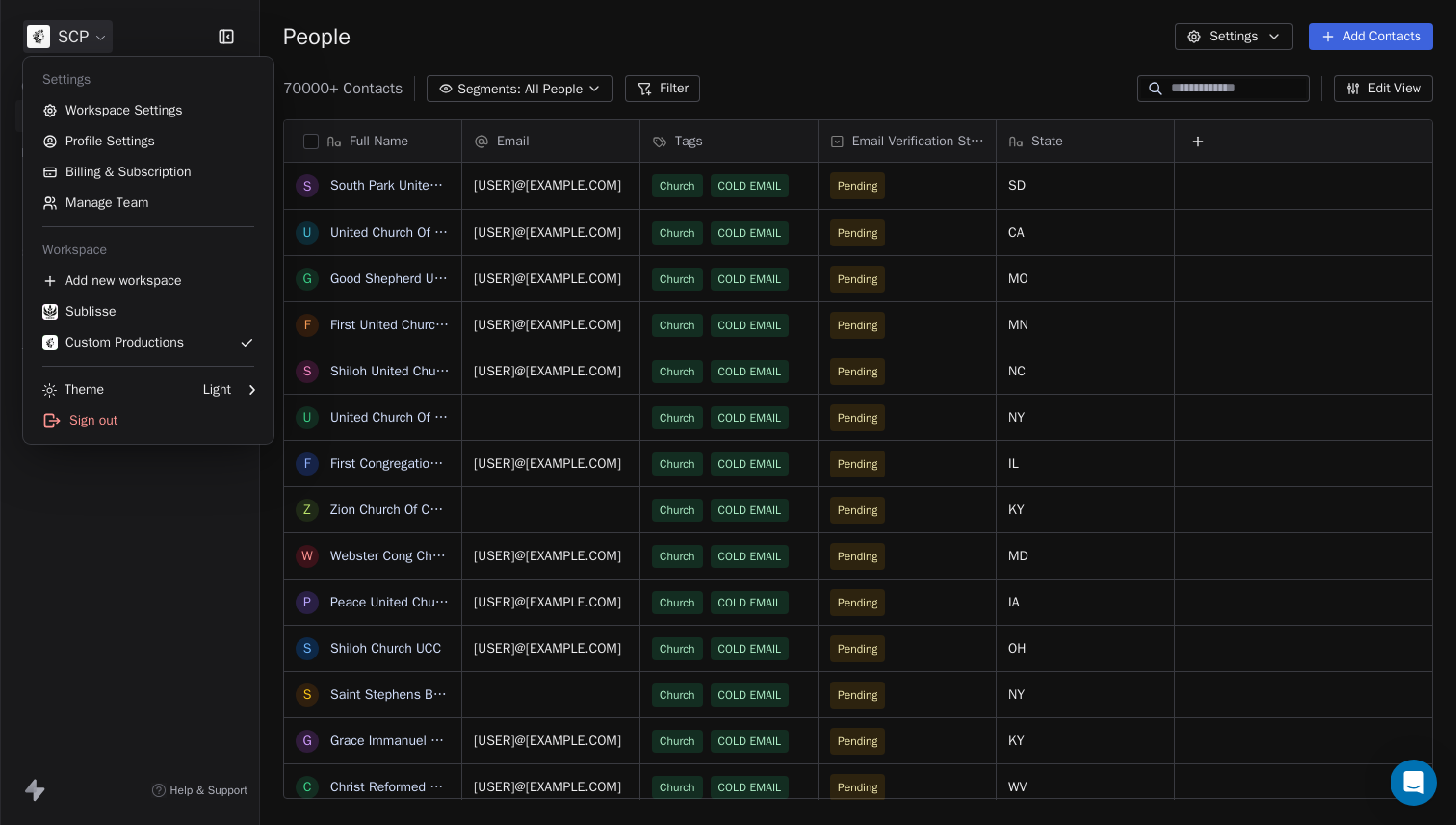 click on "SCP Contacts People Marketing Workflows Campaigns Sales Pipelines Sequences Beta Tools Apps AI Agents Help & Support People Settings  Add Contacts 70000+ Contacts Segments: All People Filter  Edit View Tag Add to Sequence Export Full Name S South Park United Church of Christ U United Church Of The Desert G Good Shepherd United Church Of Christ F First United Church of Christ S Shiloh United Church Of Christ U United Church Of Spring Valley F First Congregational Church Z Zion Church Of Christ W Webster Cong Christian UCC P Peace United Church Of Christ S Shiloh Church UCC S Saint Stephens Bethlehem United G Grace Immanuel United Church of Christ C Christ Reformed Church G Good Shepherd United Church G Grace United Church Of Christ U United, Church Of Christ S St. John's United Church of Christ S St John's Pre School F First Church Of Christ Congregational S Saron United Church Of Christ C Cherokee Park UCC C Cottage Grove United Church S St John's United Church of Christ Z Zion United Church Of Christ M S C" at bounding box center [728, 412] 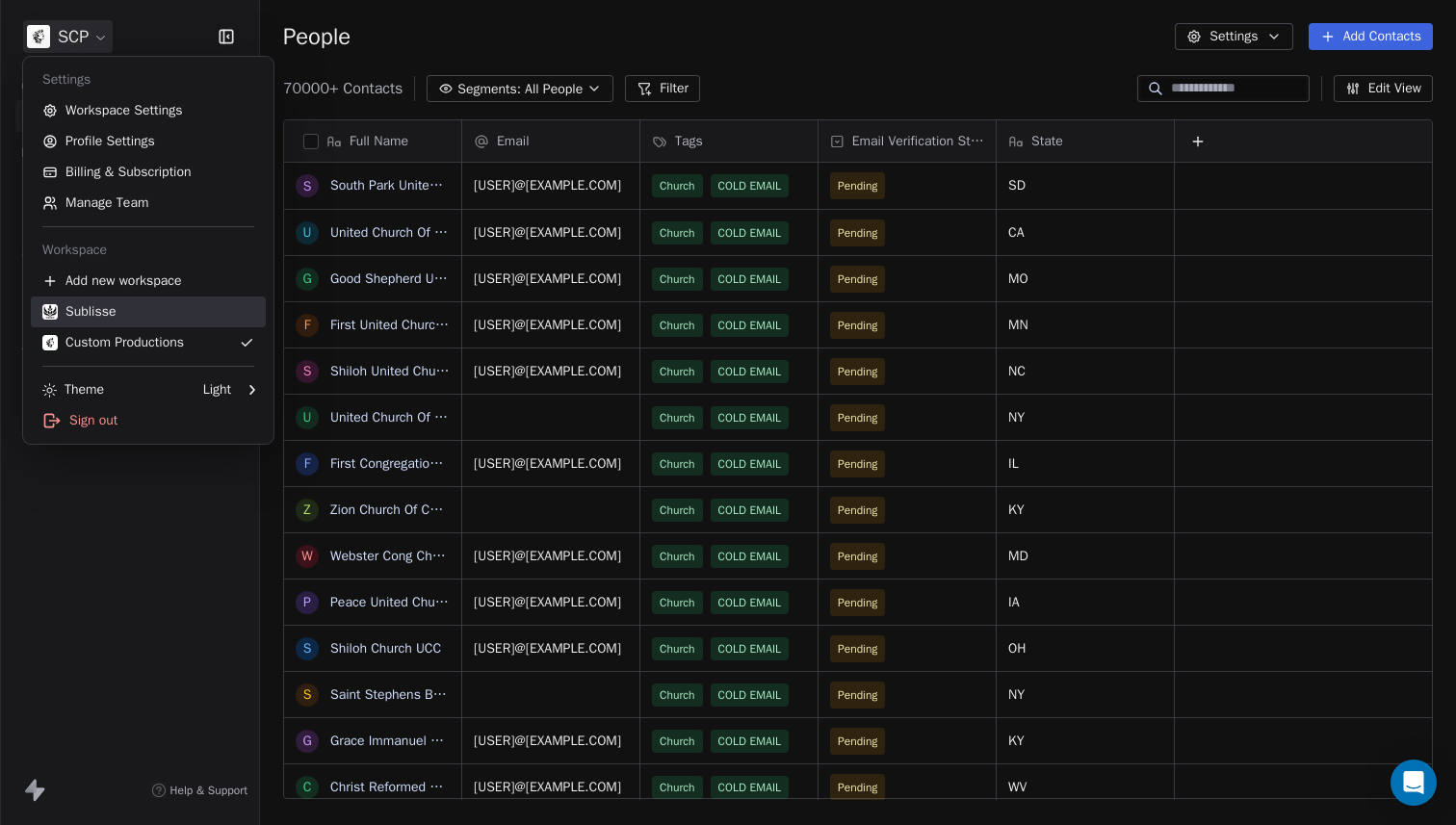click on "Sublisse" at bounding box center [79, 312] 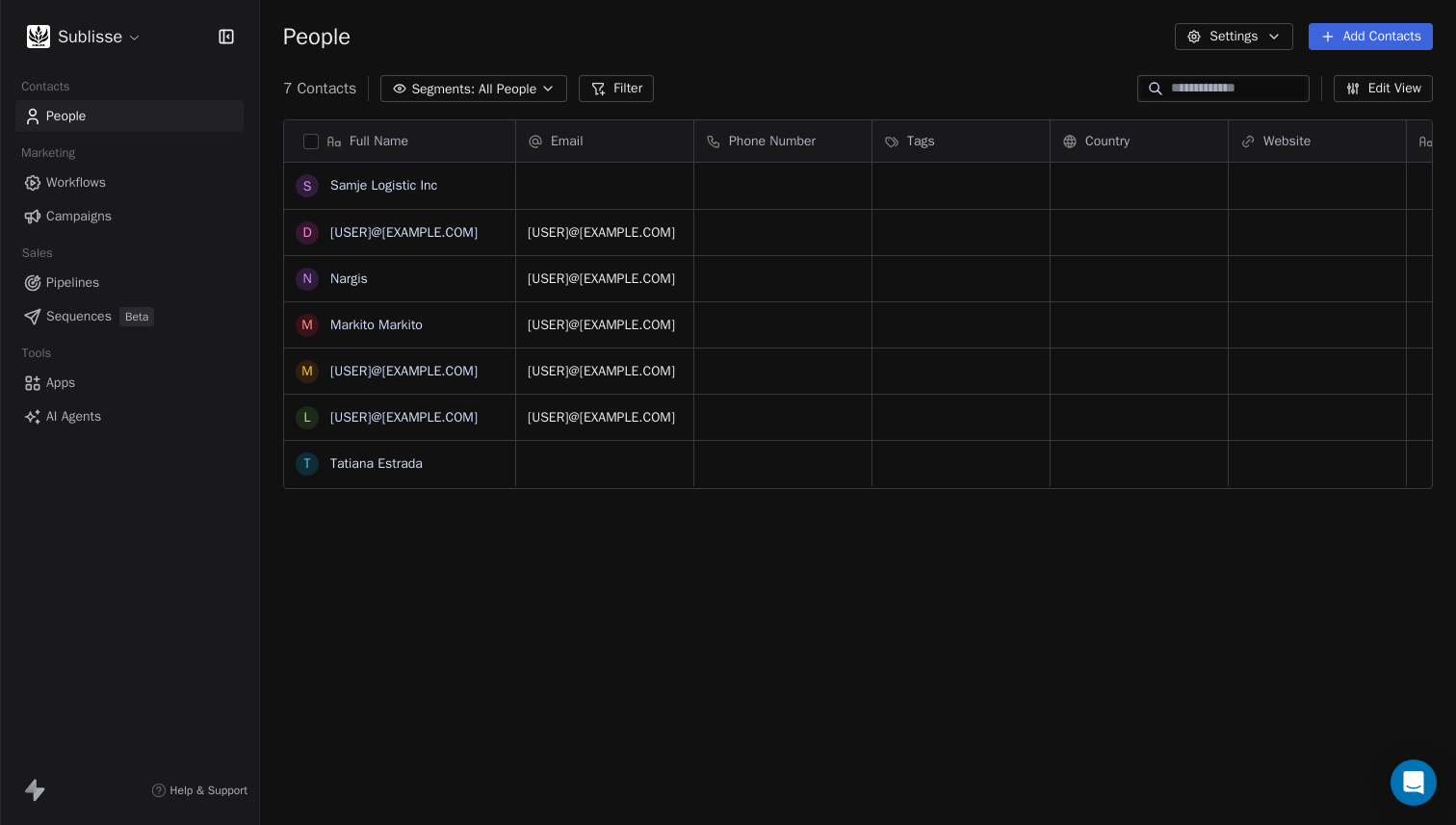 scroll, scrollTop: 1, scrollLeft: 1, axis: both 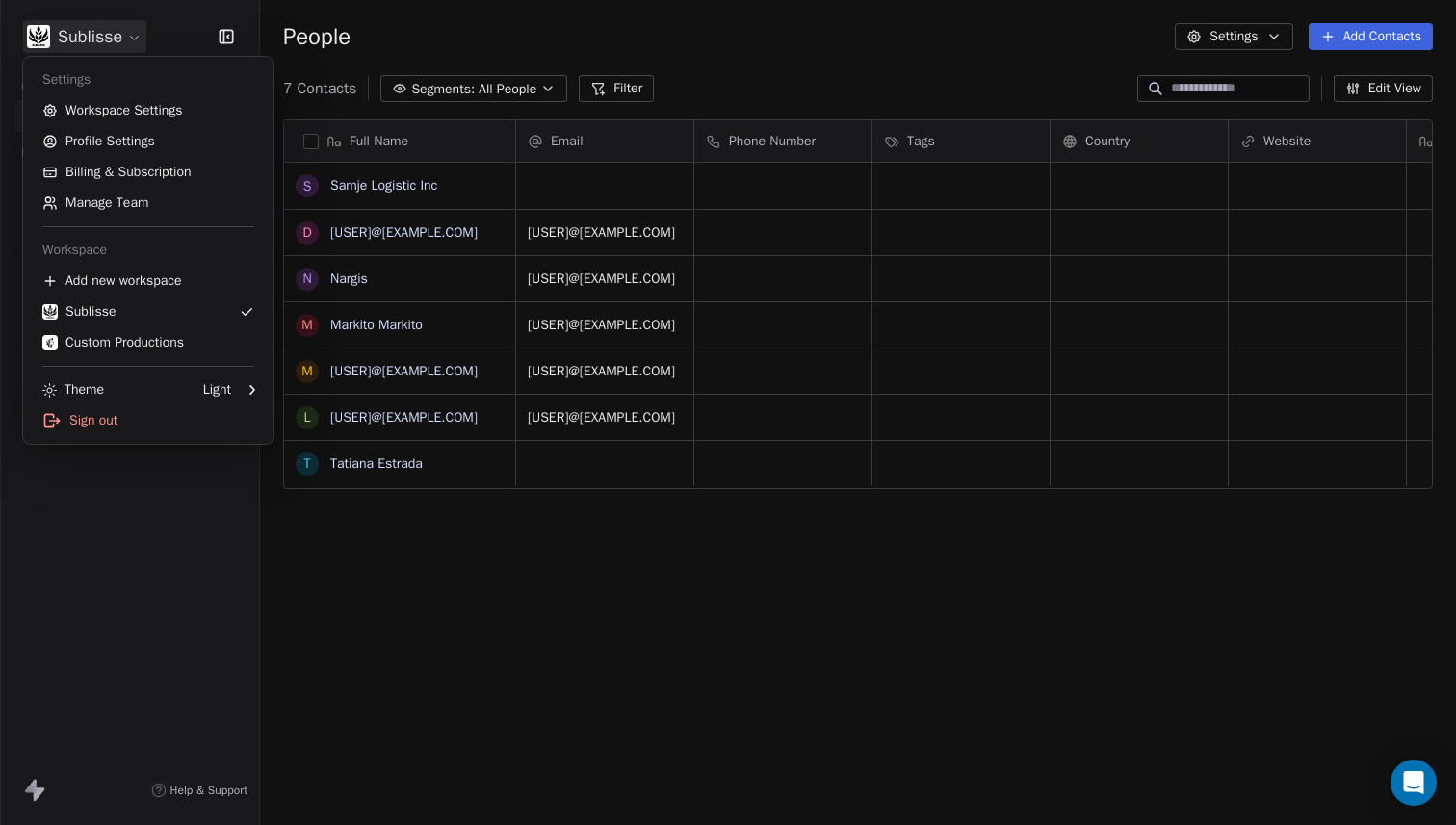 click on "Sublisse  Contacts People Marketing Workflows Campaigns Sales Pipelines Sequences Beta Tools Apps AI Agents Help & Support People Settings  Add Contacts 7 Contacts Segments: All People Filter  Edit View Tag Add to Sequence Export Full Name S Samje Logistic Inc d dailynymota@gmail.com N Nargis M Markito Markito m marco108197@gmail.com l lhernandez71969@gmail.com T Tatiana Estrada Email Phone Number Tags Country Website Job Title Status Contact Source NPS Score dailynymota@gmail.com nargishekma20699@hushsmail.com marco108196@gmail.com marco108197@gmail.com lhernandez71969@gmail.com
To pick up a draggable item, press the space bar.
While dragging, use the arrow keys to move the item.
Press space again to drop the item in its new position, or press escape to cancel.
Settings Workspace Settings Profile Settings Billing & Subscription Manage Team   Workspace Add new workspace Sublisse Custom Productions Theme Light Sign out" at bounding box center [728, 412] 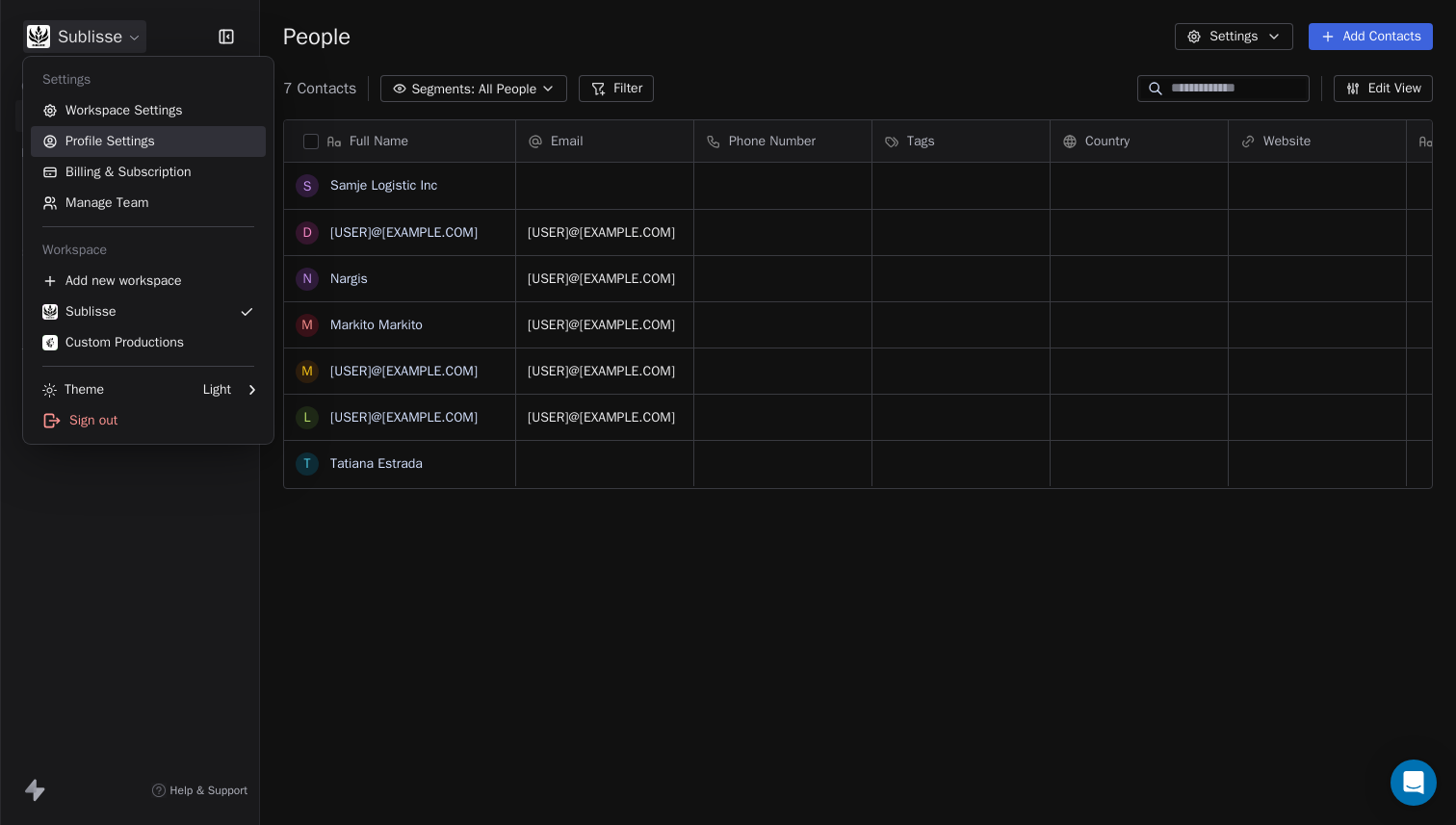 click on "Billing & Subscription" at bounding box center (148, 172) 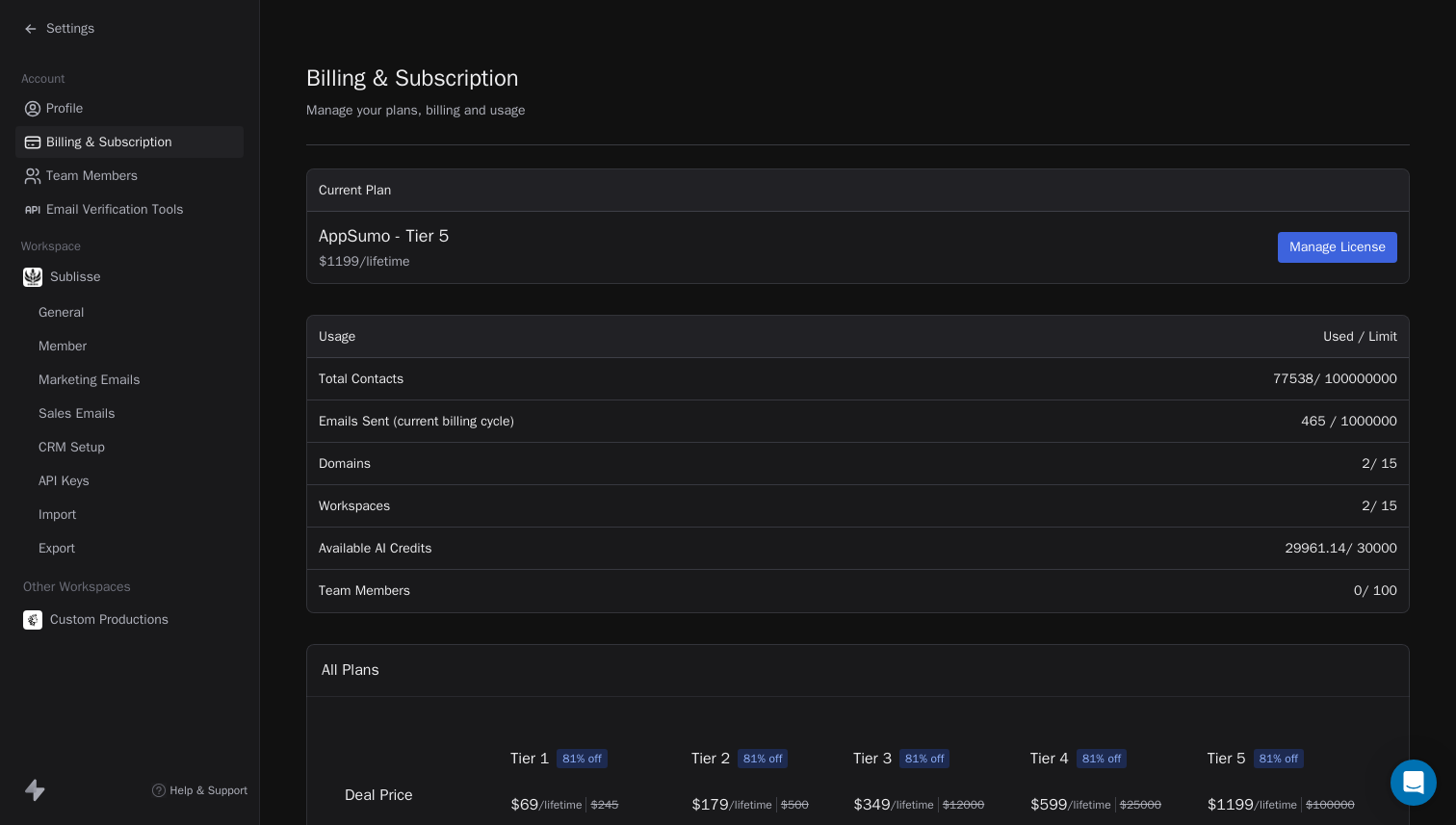 click on "Marketing Emails" at bounding box center (89, 379) 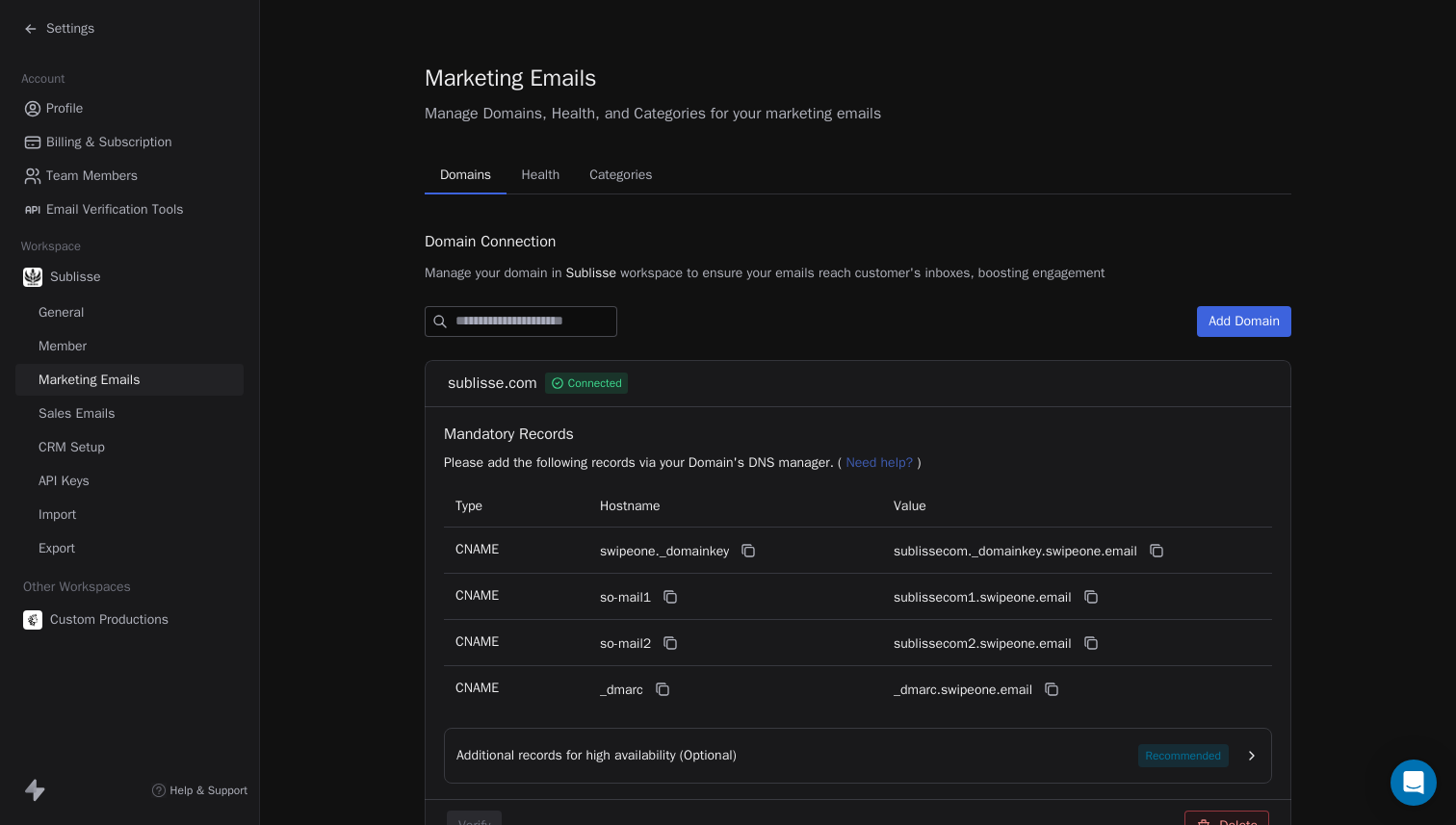 click on "Add Domain sublisse.com   Connected Mandatory Records Please add the following records via your Domain's DNS manager. (   Need help?   ) Type Hostname Value CNAME swipeone._domainkey sublissecom._domainkey.swipeone.email CNAME so-mail1 sublissecom1.swipeone.email CNAME so-mail2 sublissecom2.swipeone.email CNAME _dmarc _dmarc.swipeone.email Additional records for high availability (Optional) Recommended Verify Delete" at bounding box center [858, 594] 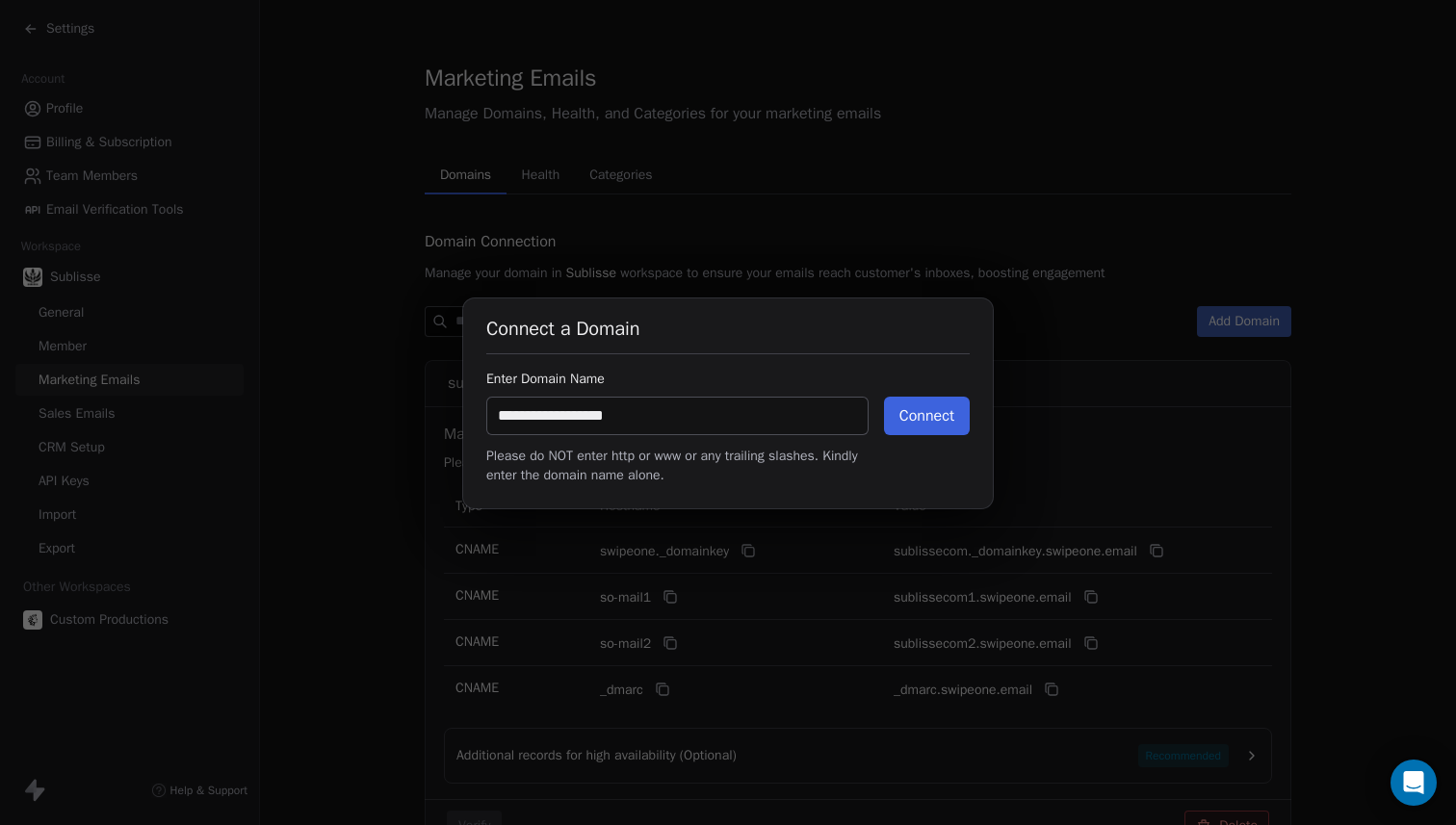 type on "**********" 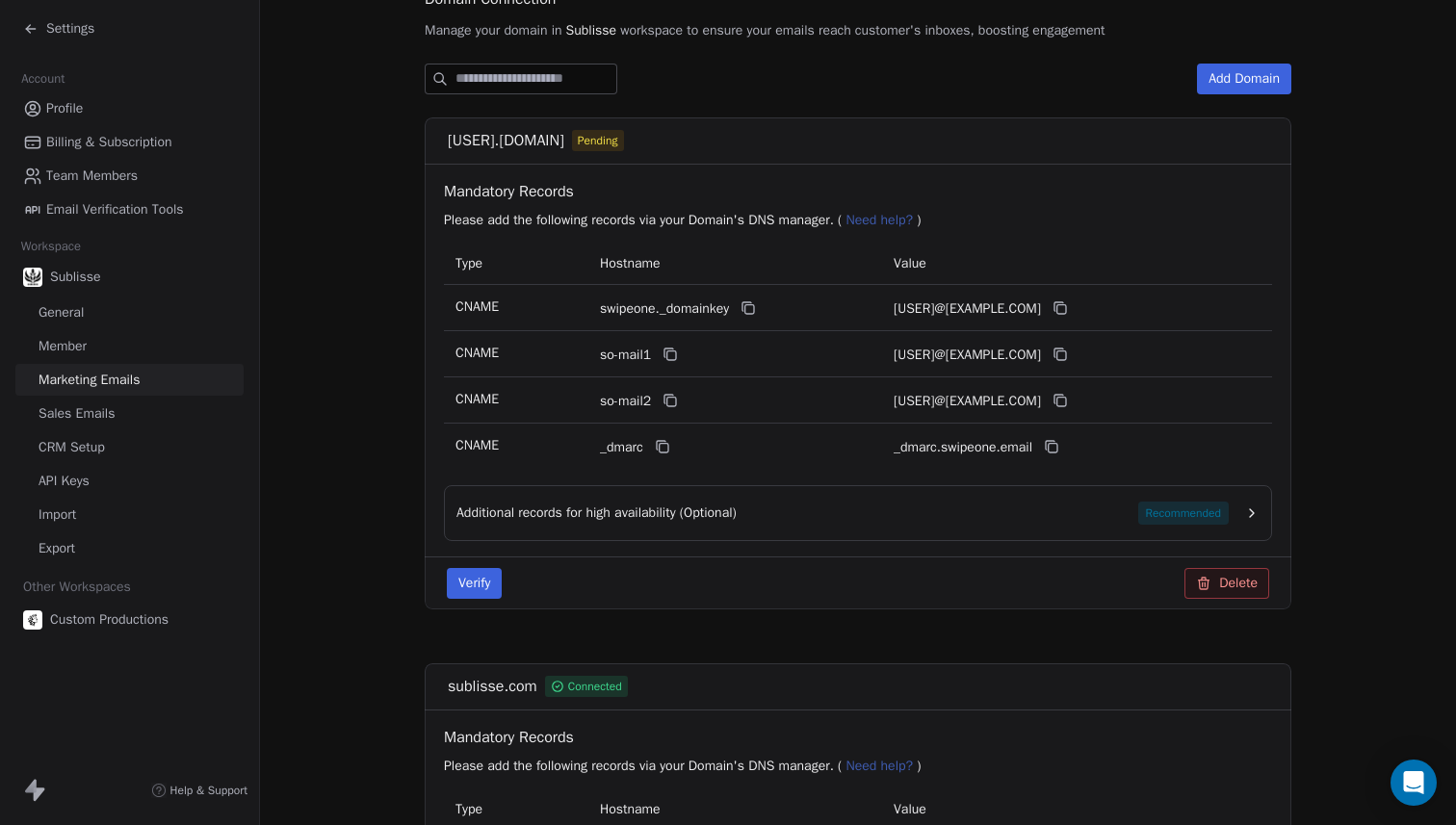 scroll, scrollTop: 213, scrollLeft: 0, axis: vertical 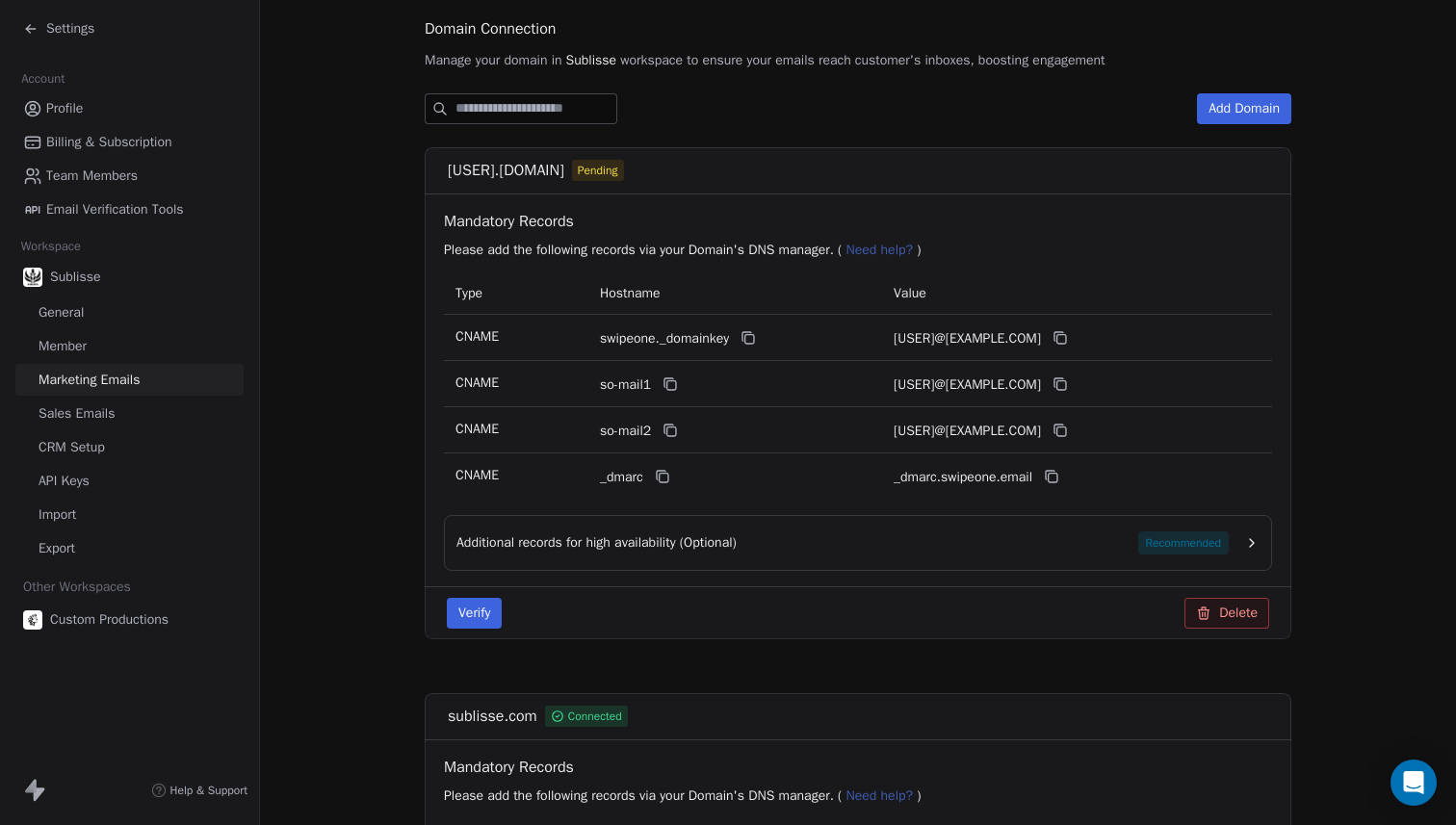 click on "hello.sublisse.com Pending Mandatory Records Please add the following records via your Domain's DNS manager. (   Need help?   ) Type Hostname Value CNAME swipeone._domainkey hellosublissecom._domainkey.swipeone.email CNAME so-mail1 hellosublissecom1.swipeone.email CNAME so-mail2 hellosublissecom2.swipeone.email CNAME _dmarc _dmarc.swipeone.email Additional records for high availability (Optional) Recommended Verify Delete" at bounding box center [858, 393] 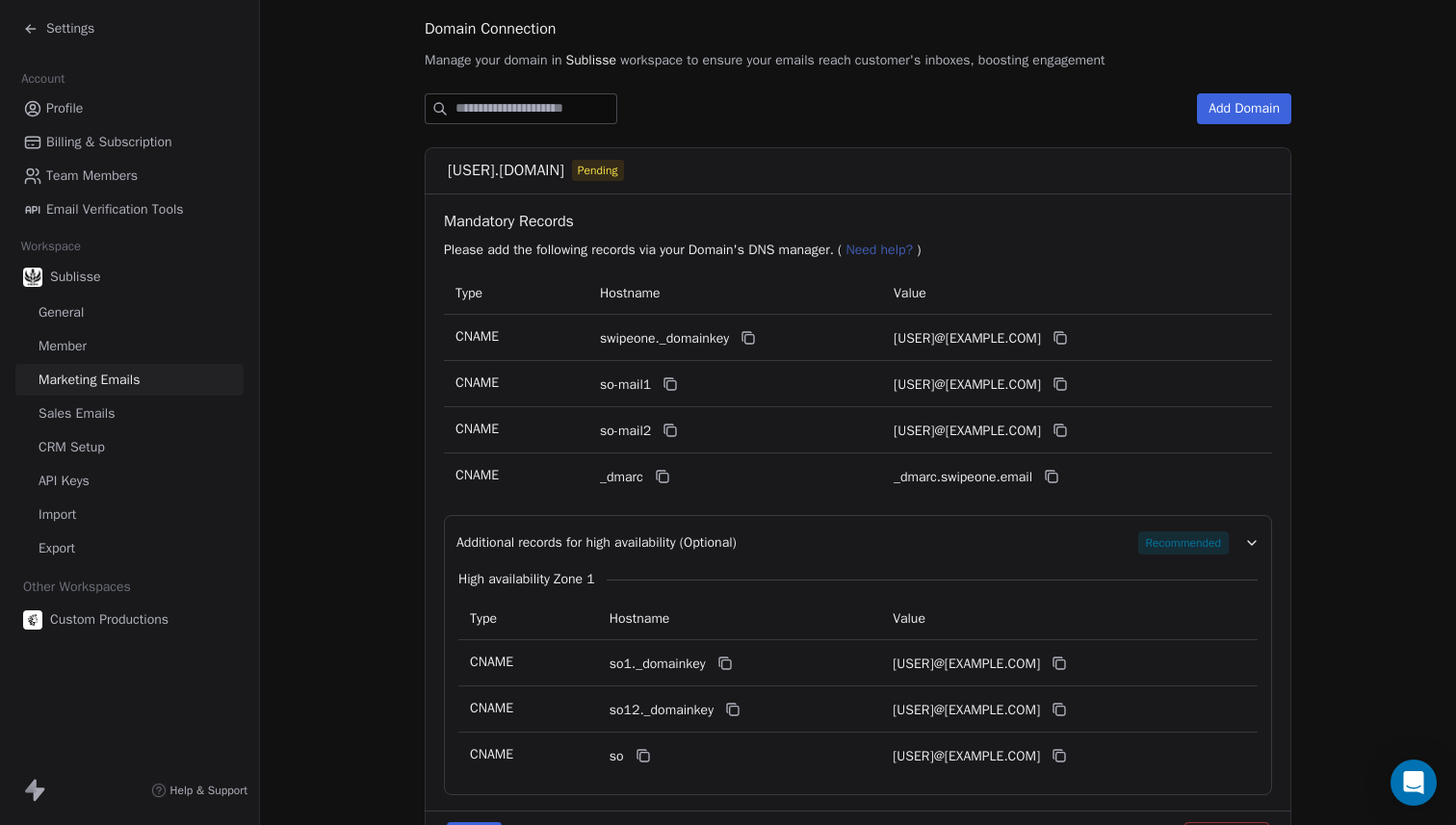 scroll, scrollTop: 231, scrollLeft: 0, axis: vertical 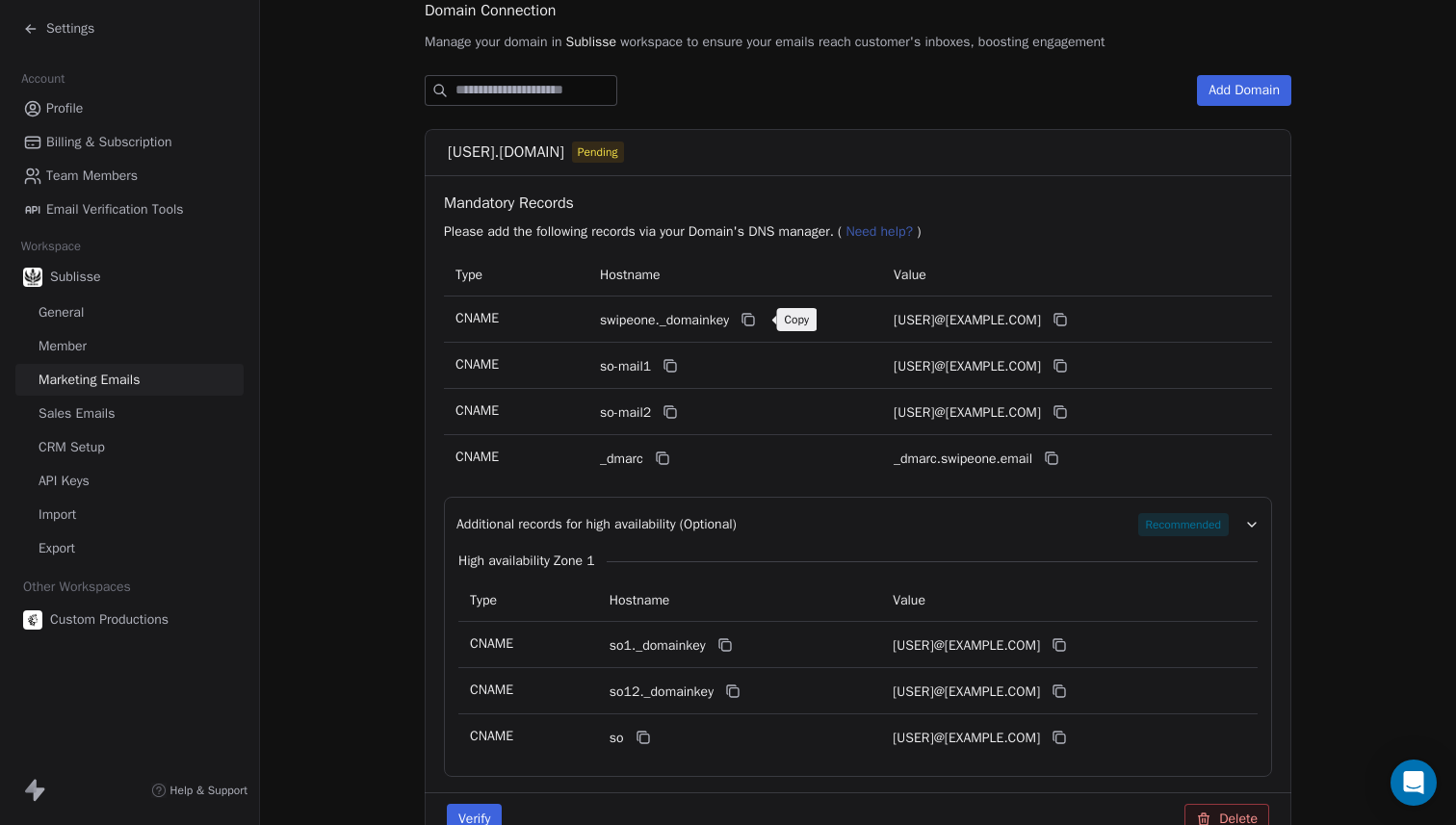 click 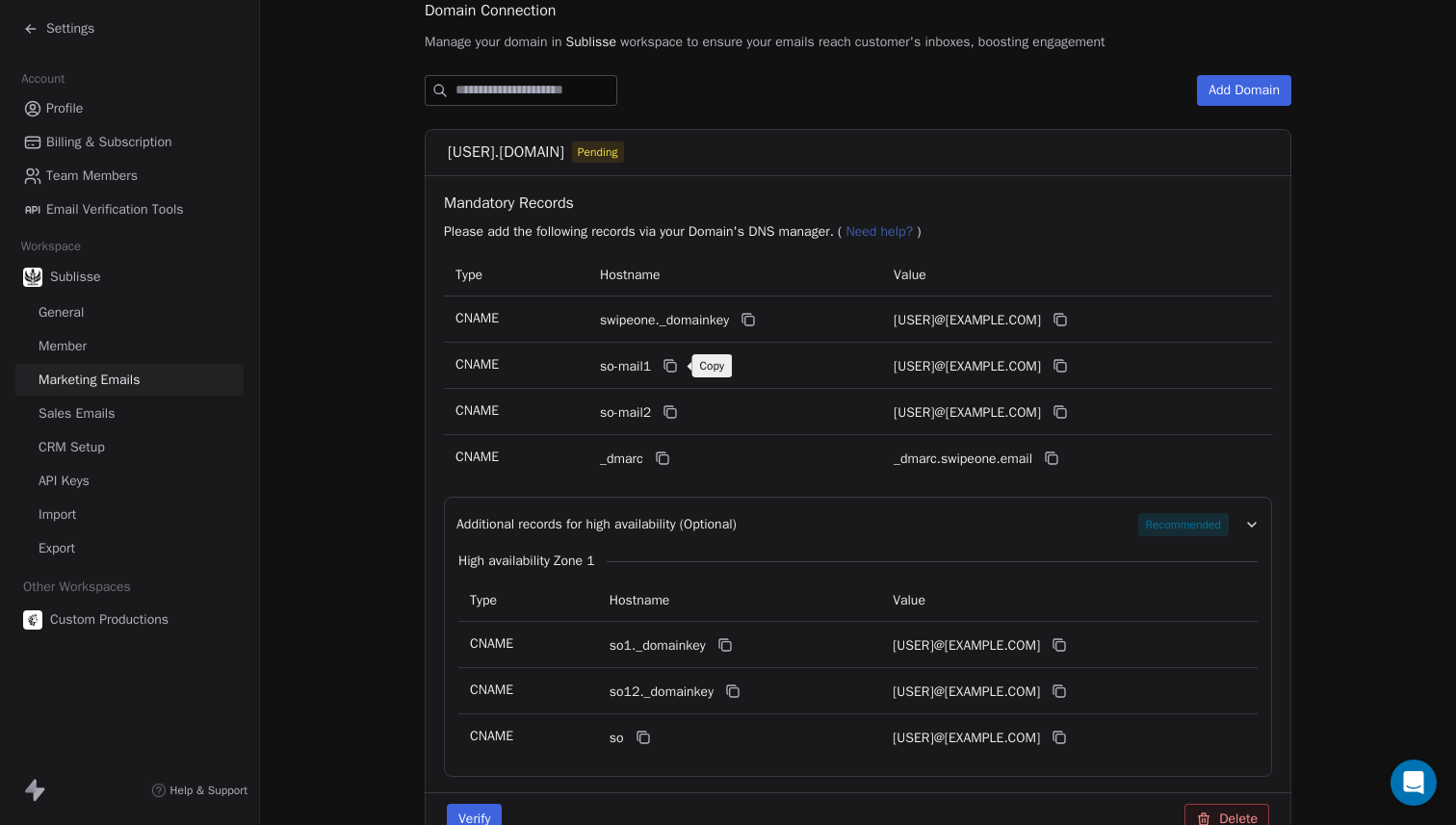 click 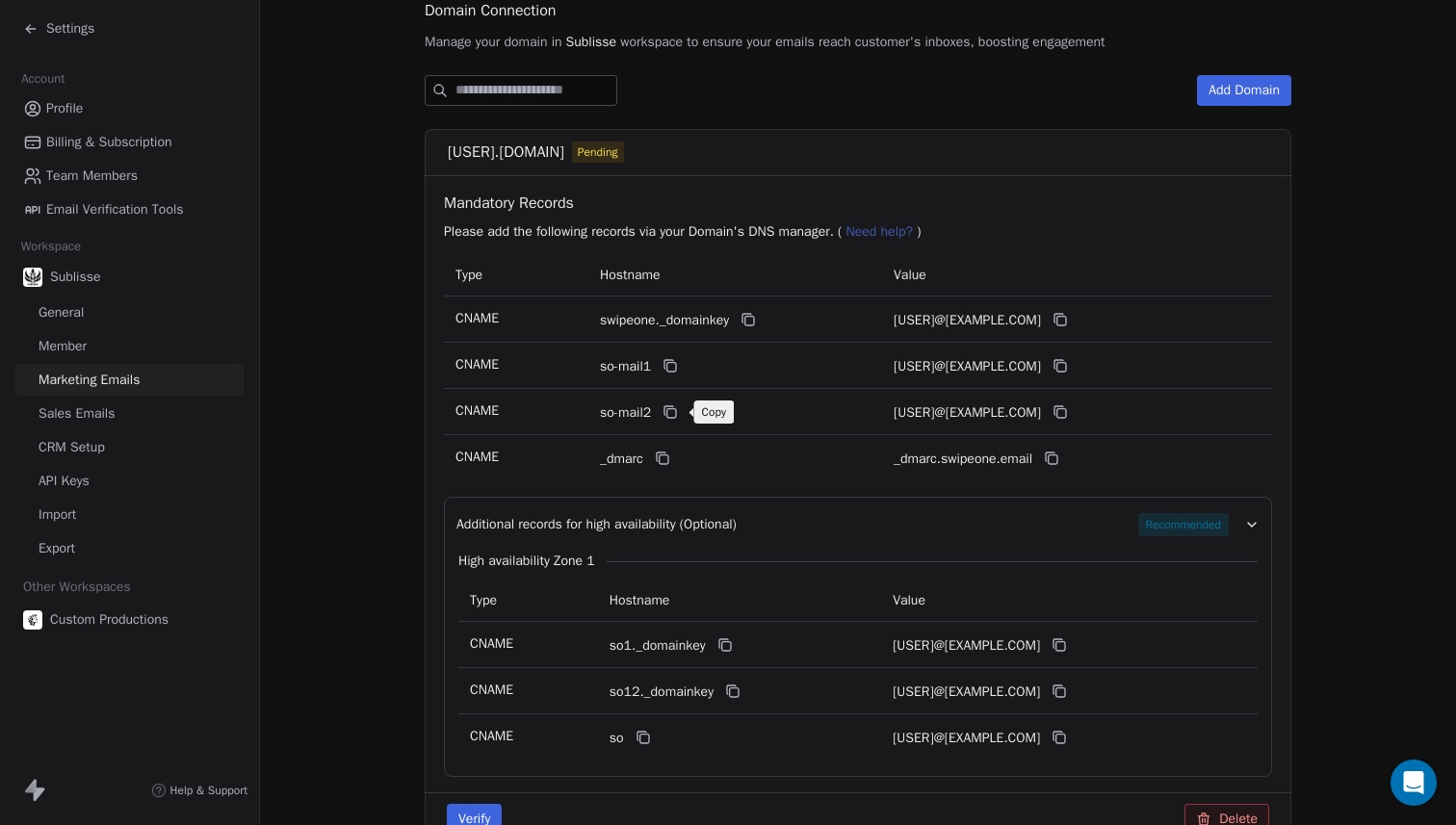 click 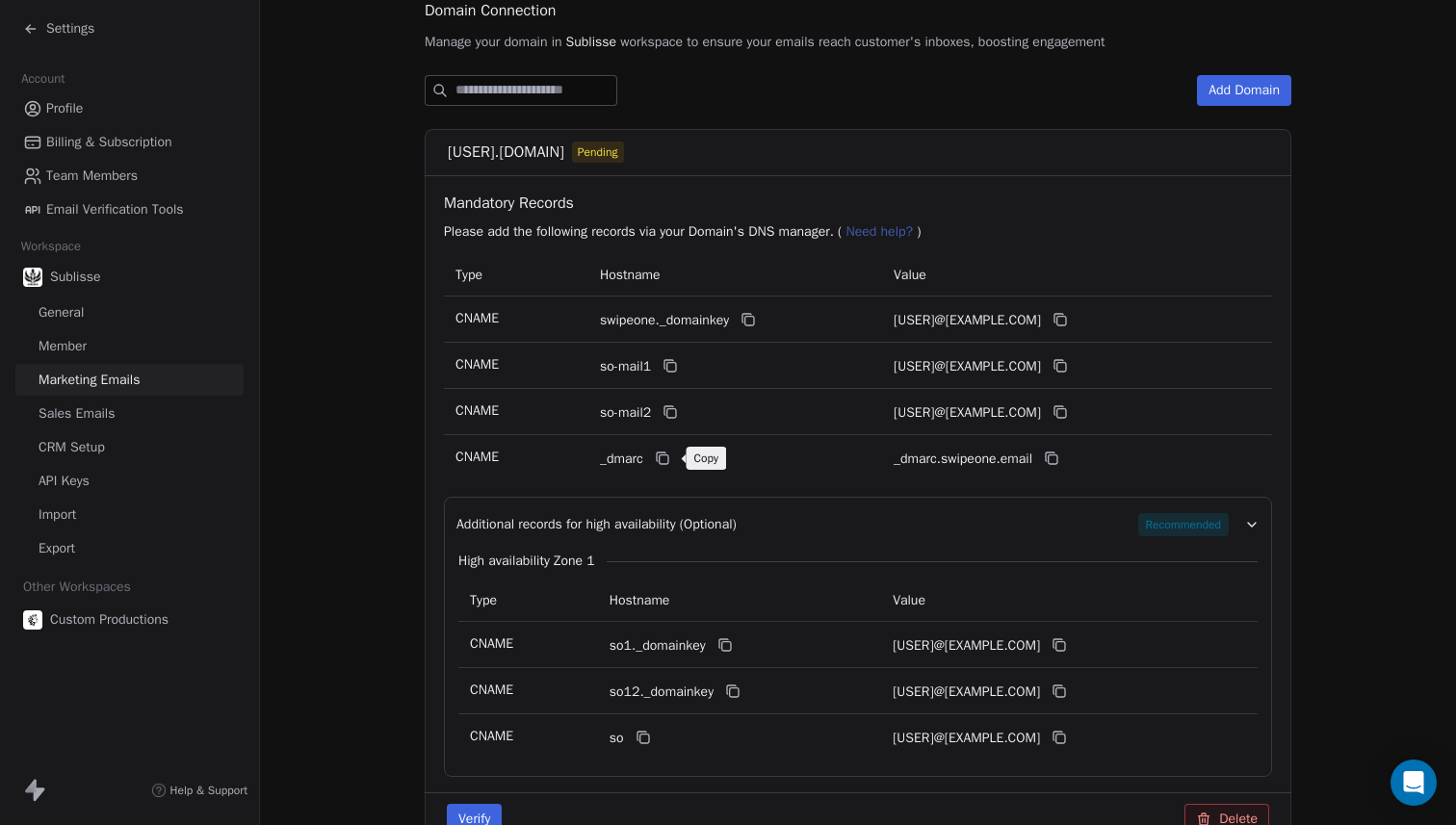 click 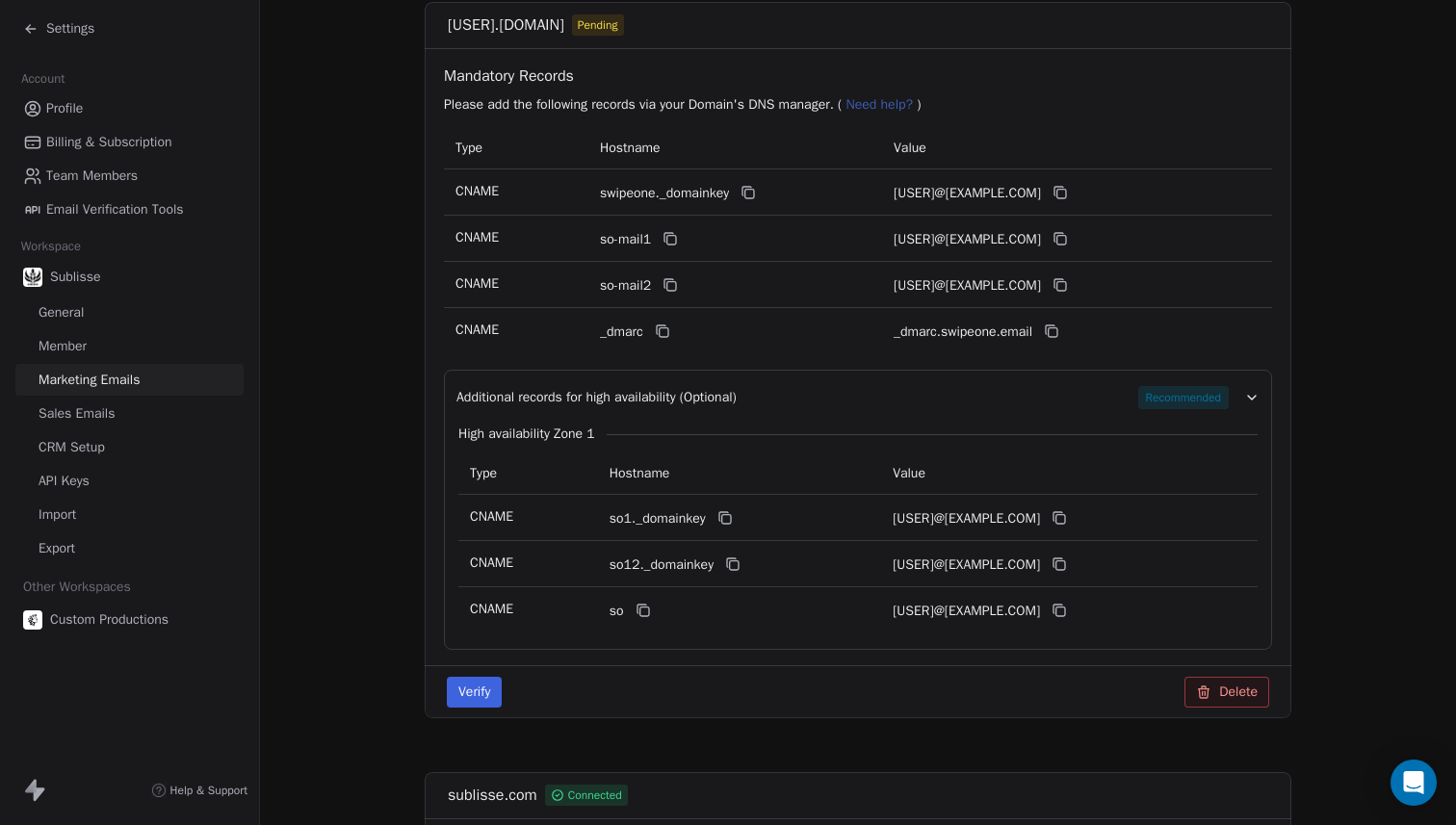 scroll, scrollTop: 373, scrollLeft: 0, axis: vertical 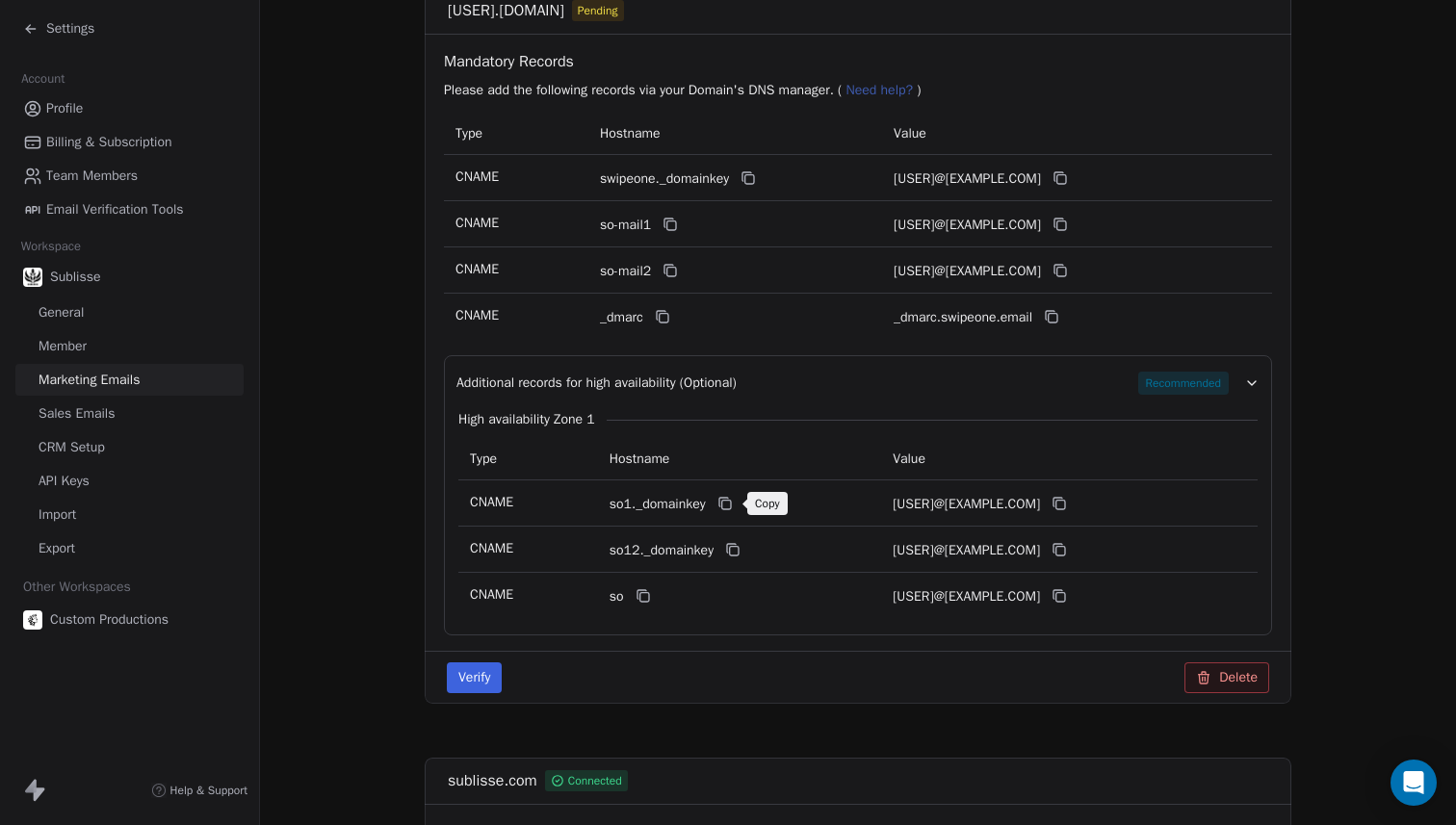 click 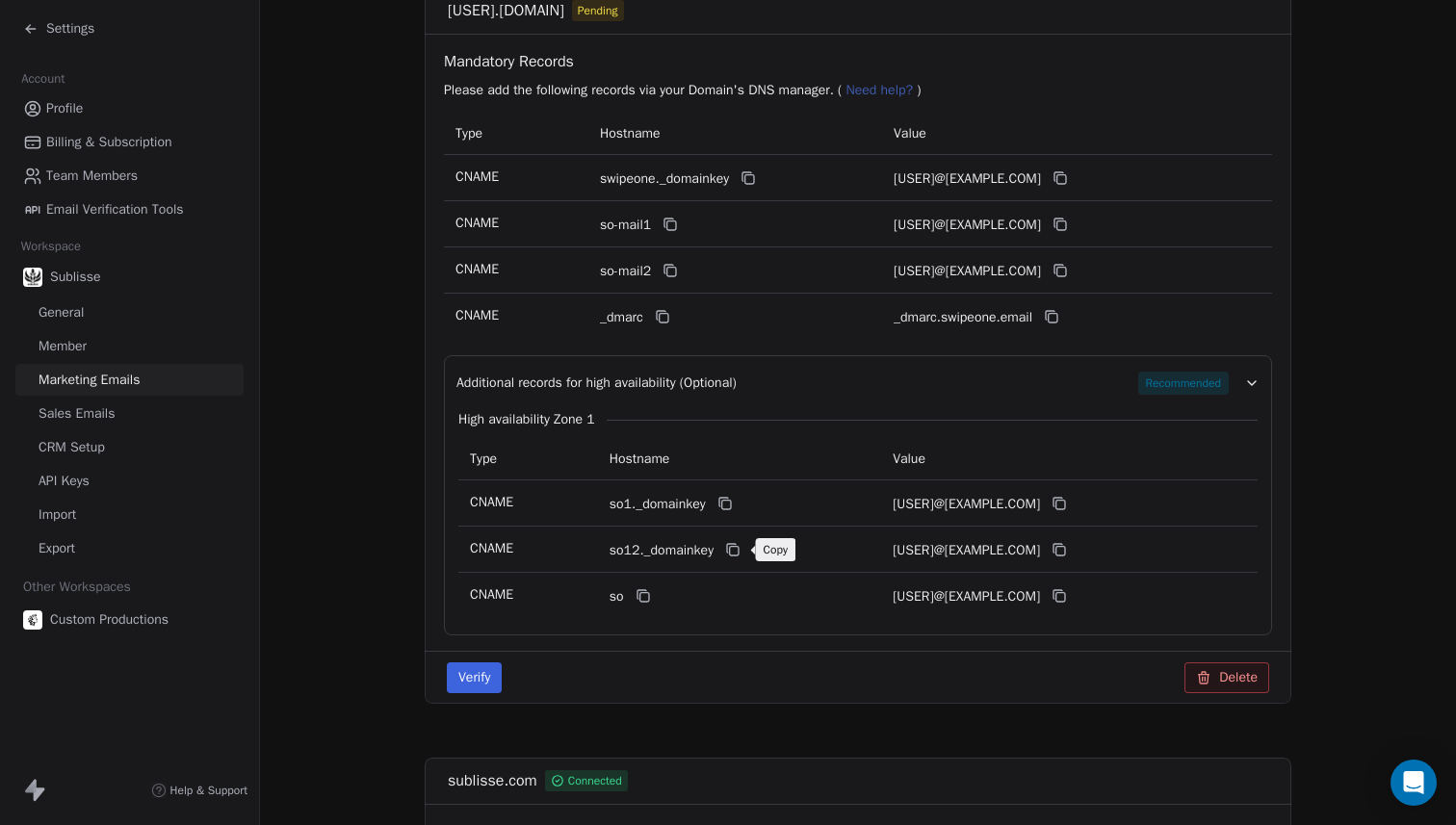 click 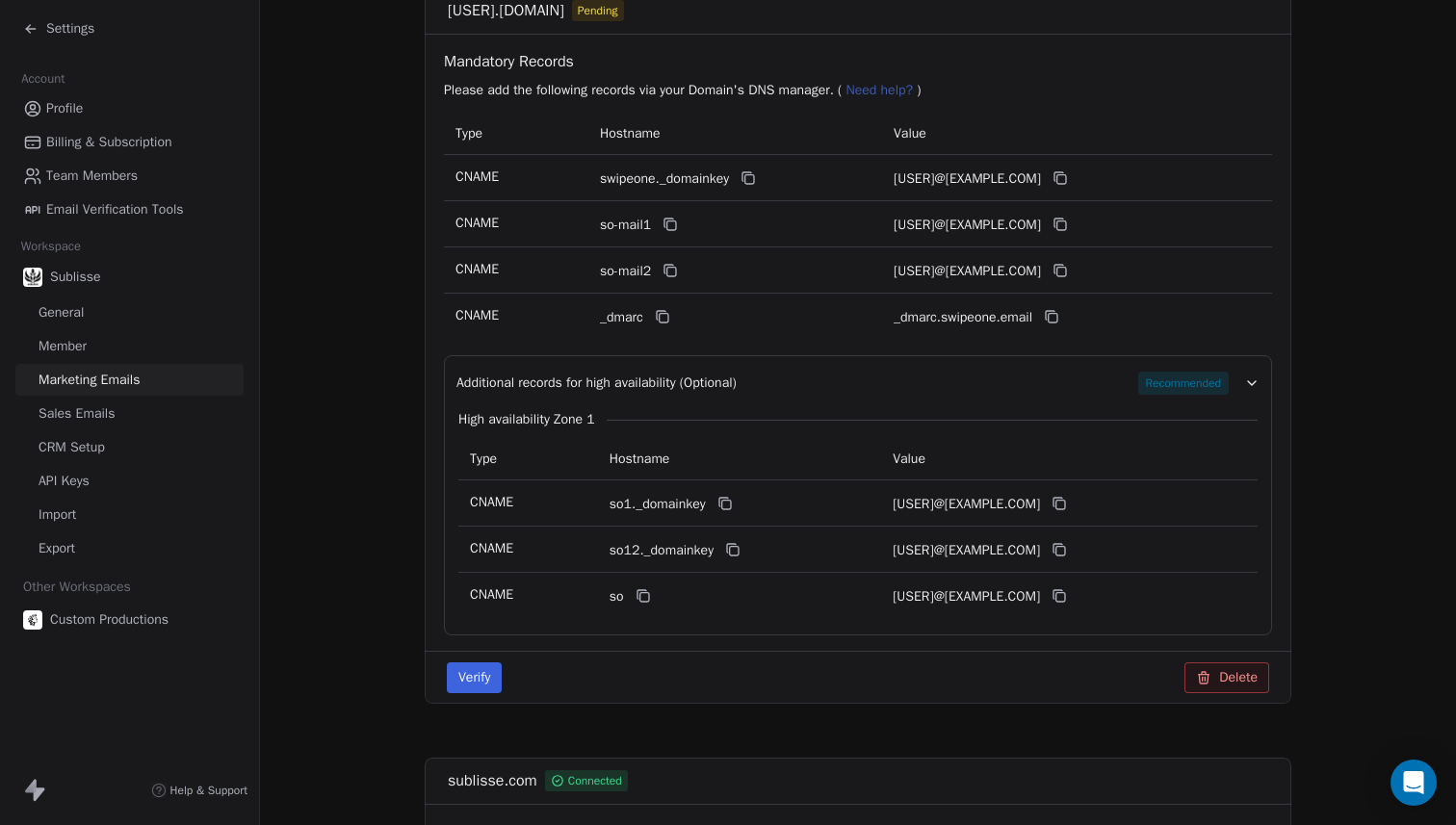 click on "hellosublissecomso.swipeone.email" at bounding box center [1037, 596] 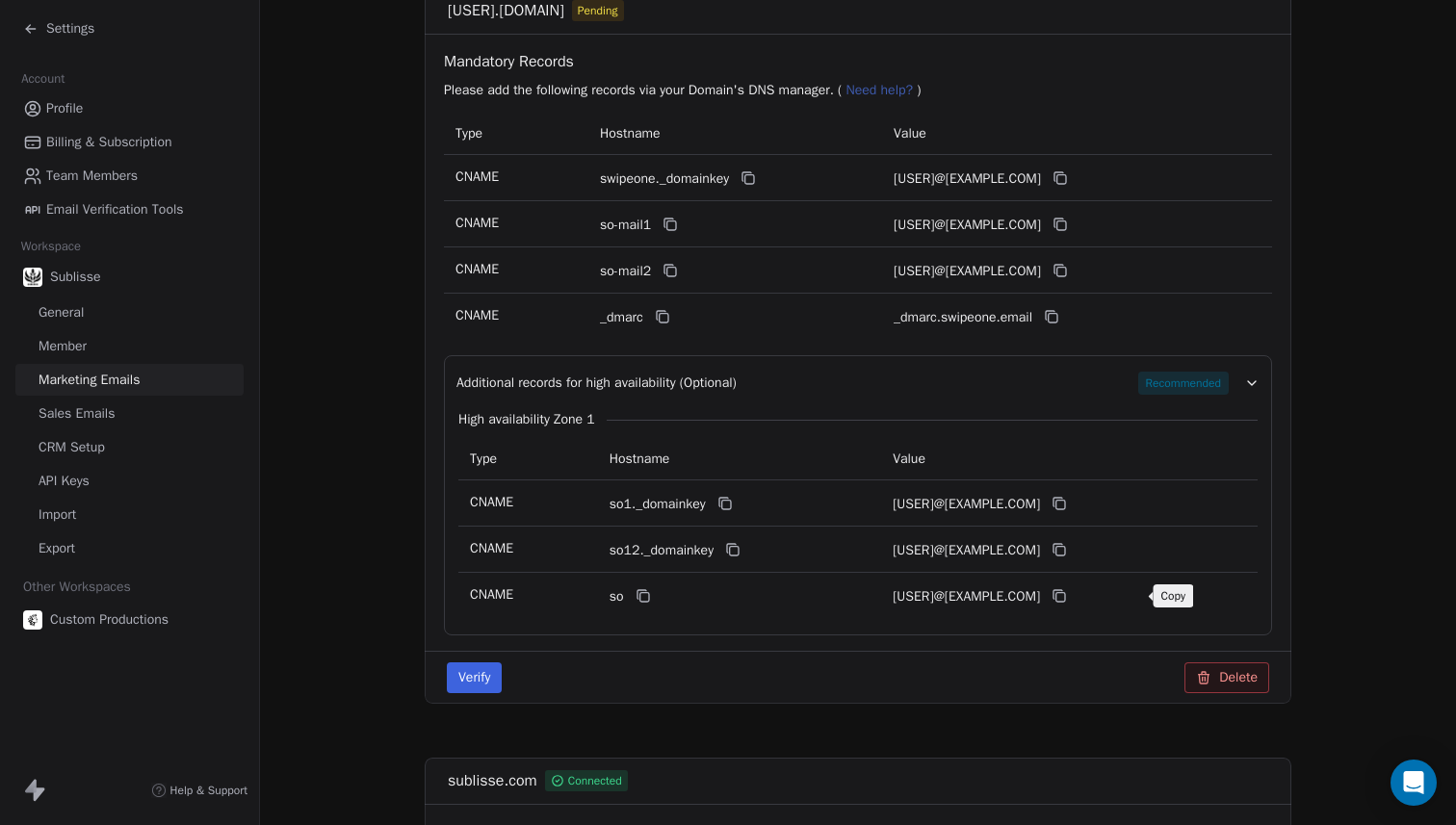 click 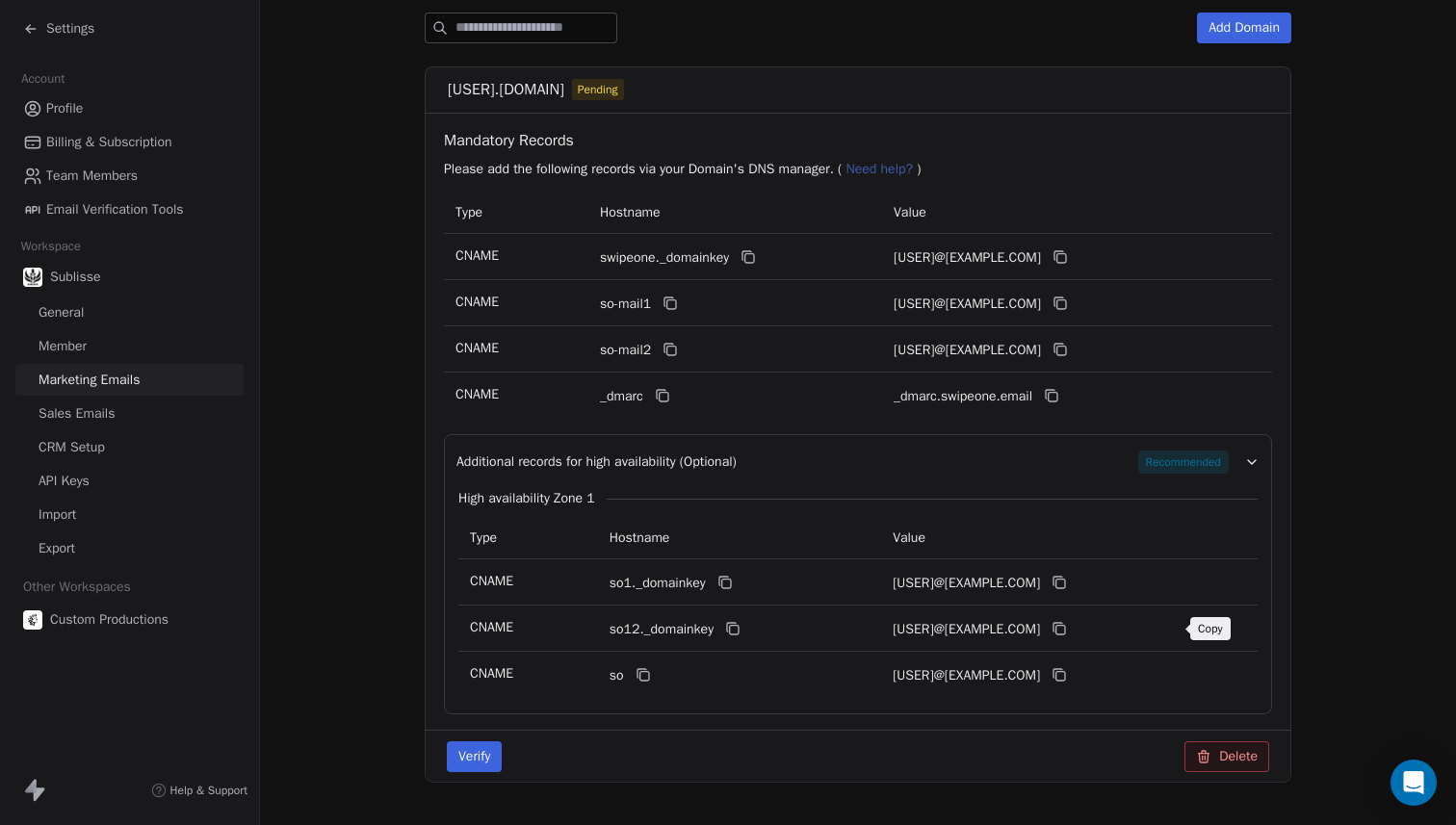 click 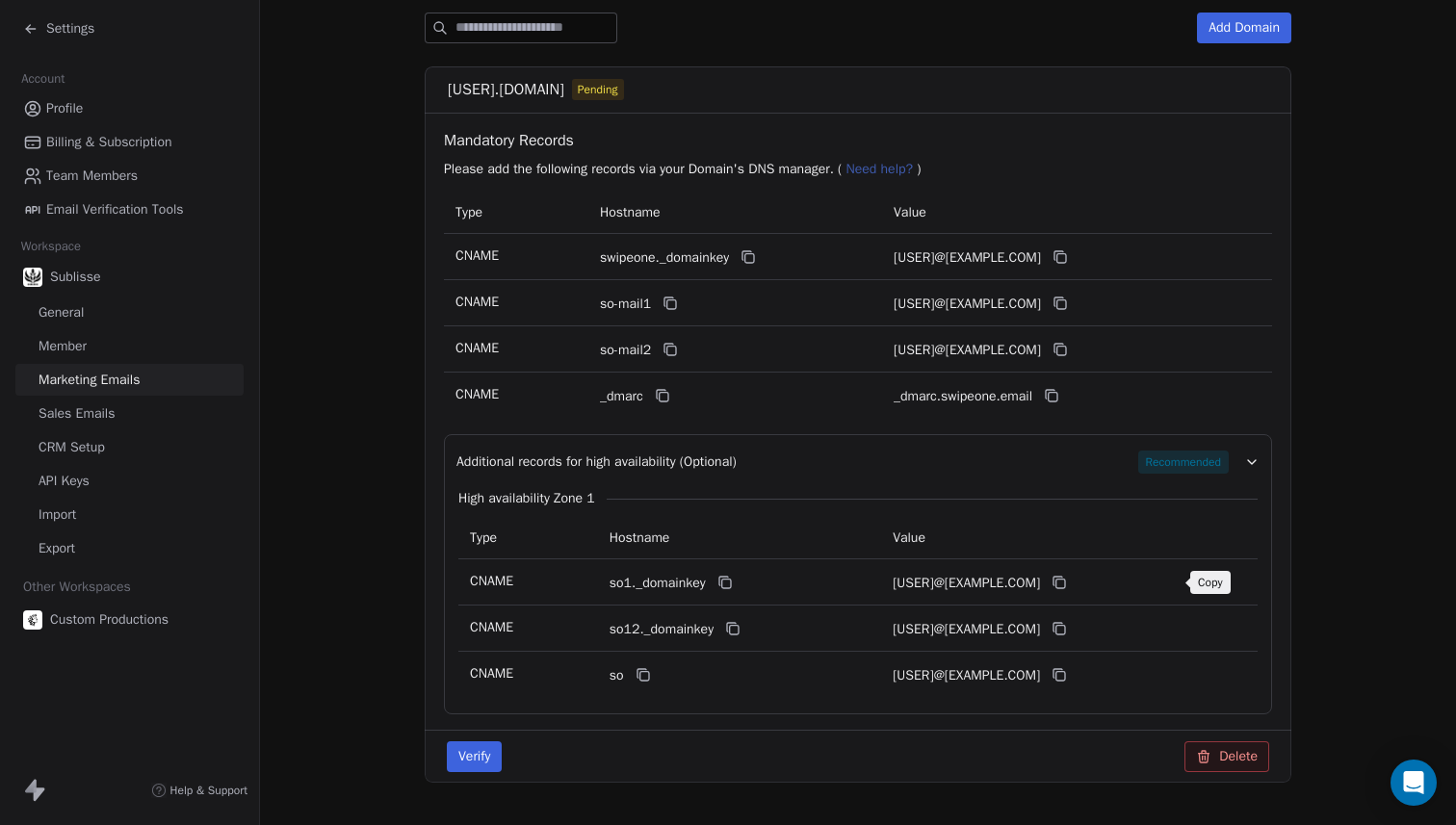 click at bounding box center [1059, 582] 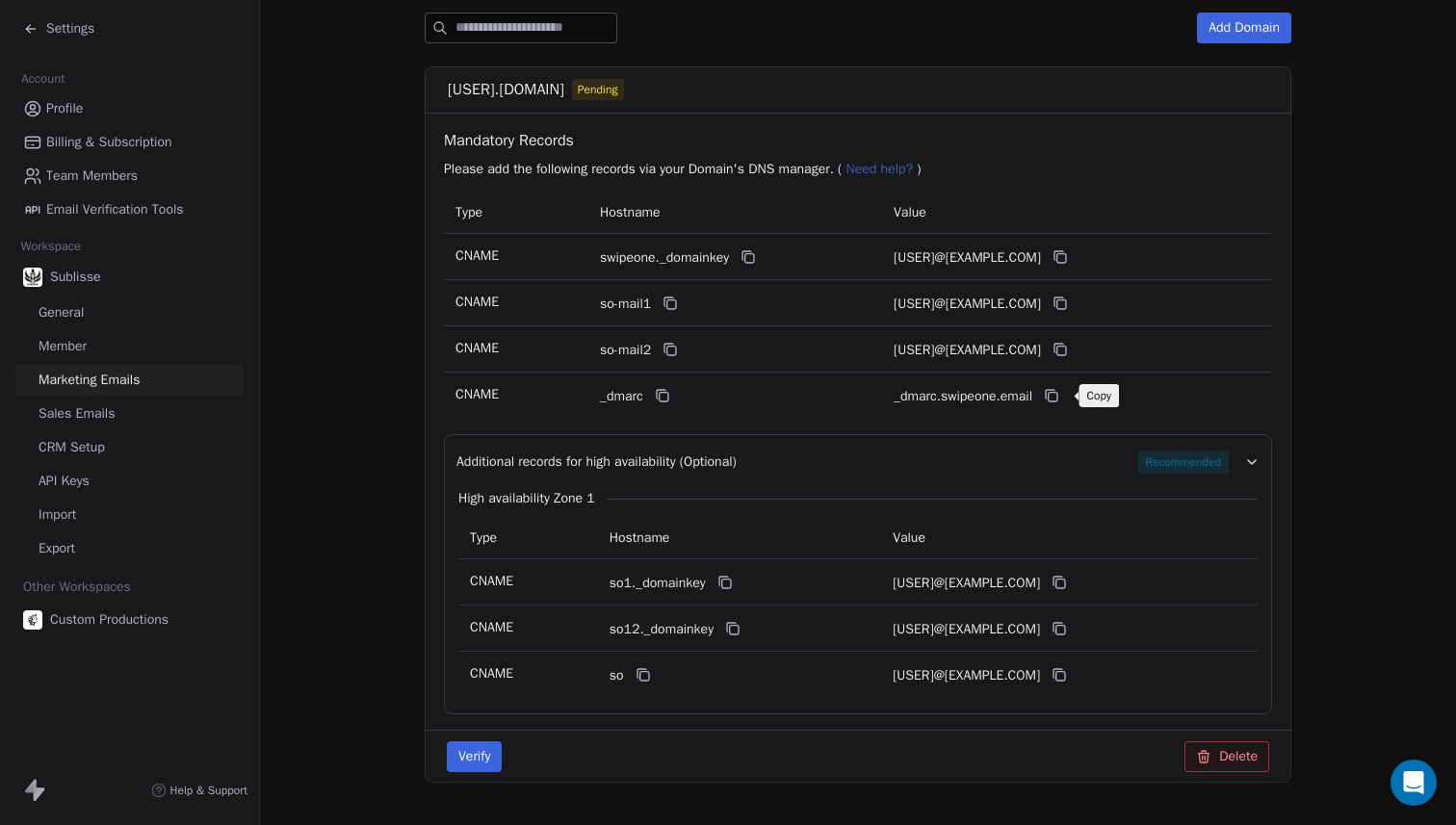 click 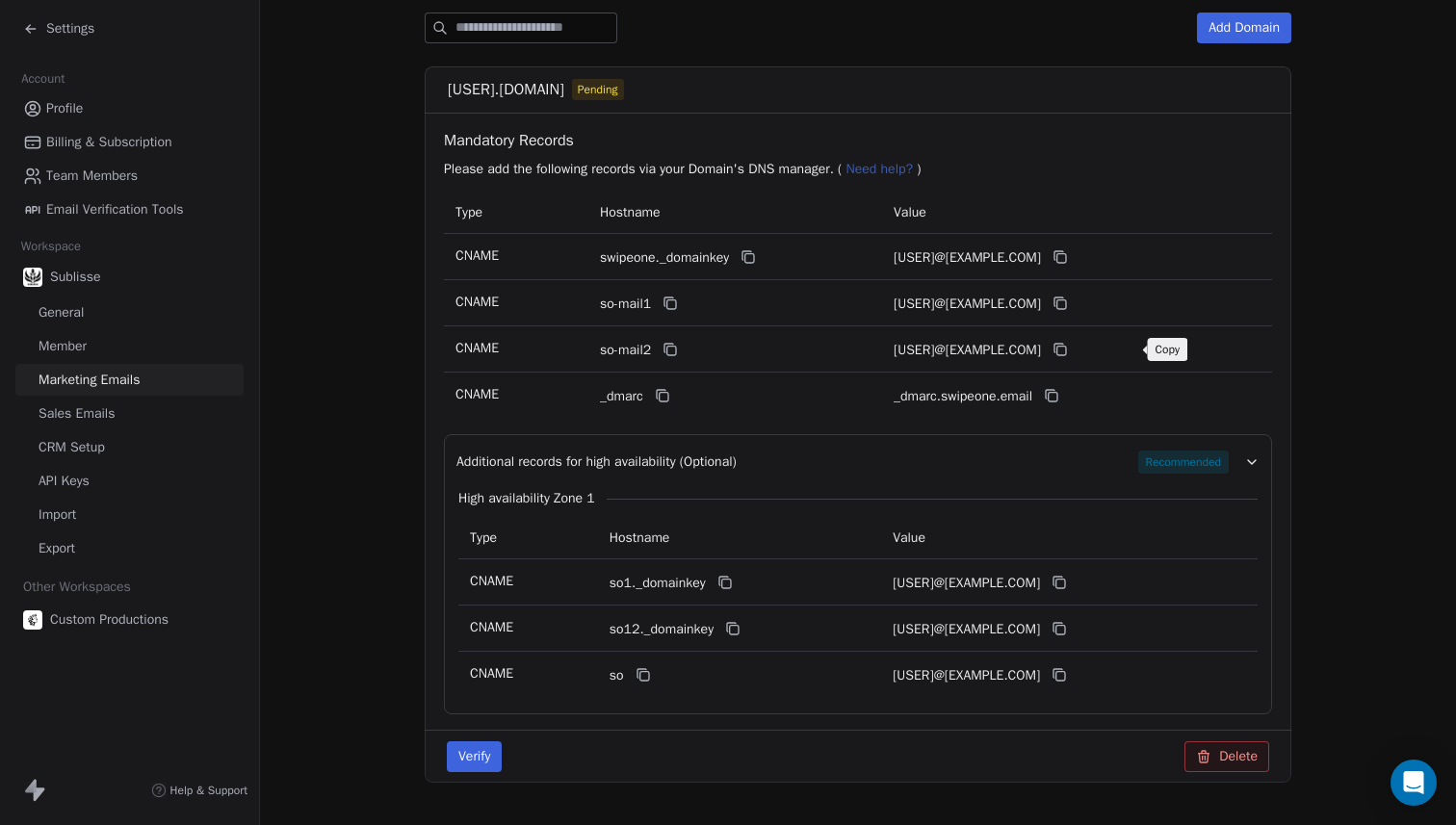 click at bounding box center (1060, 349) 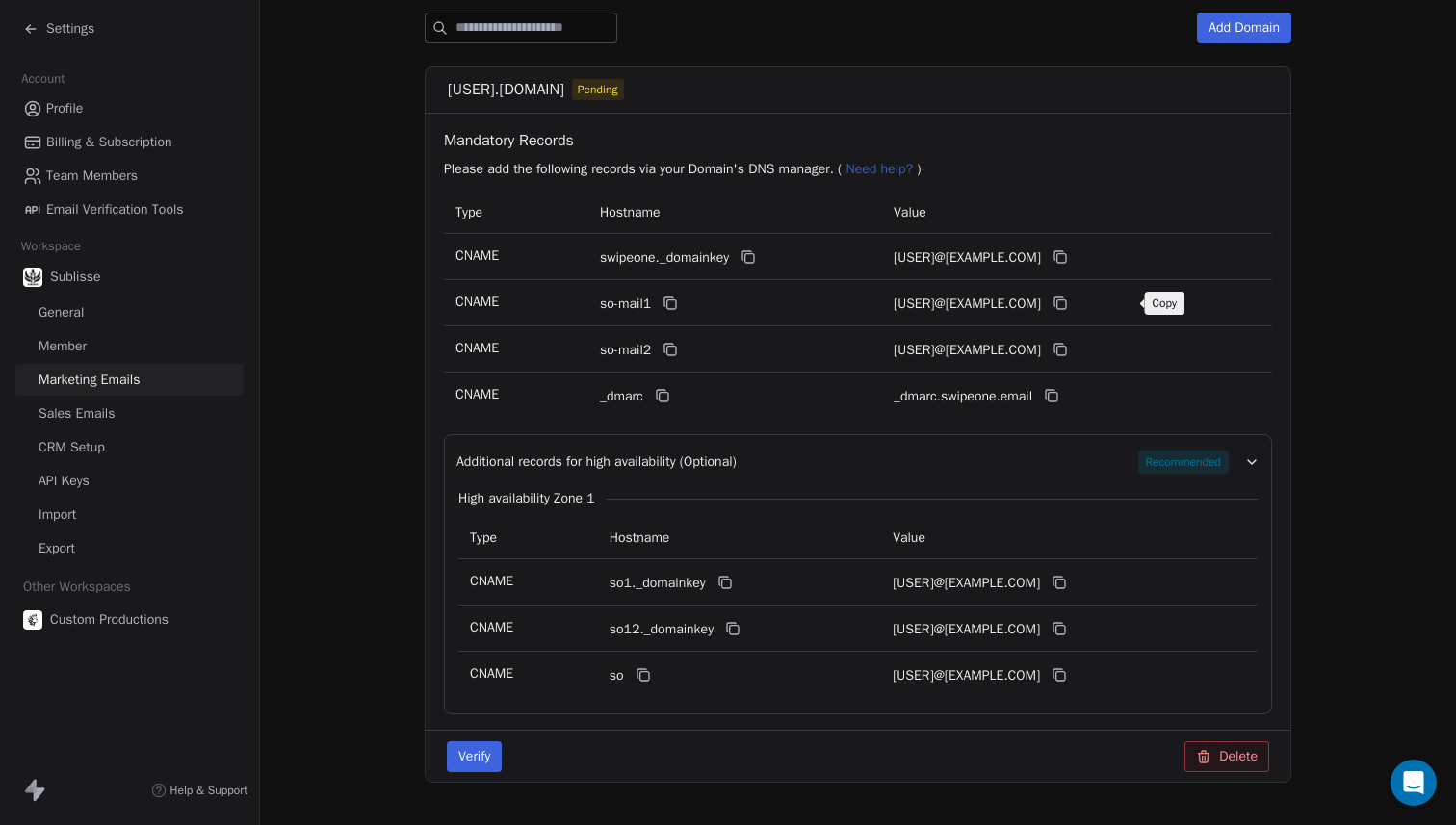 click 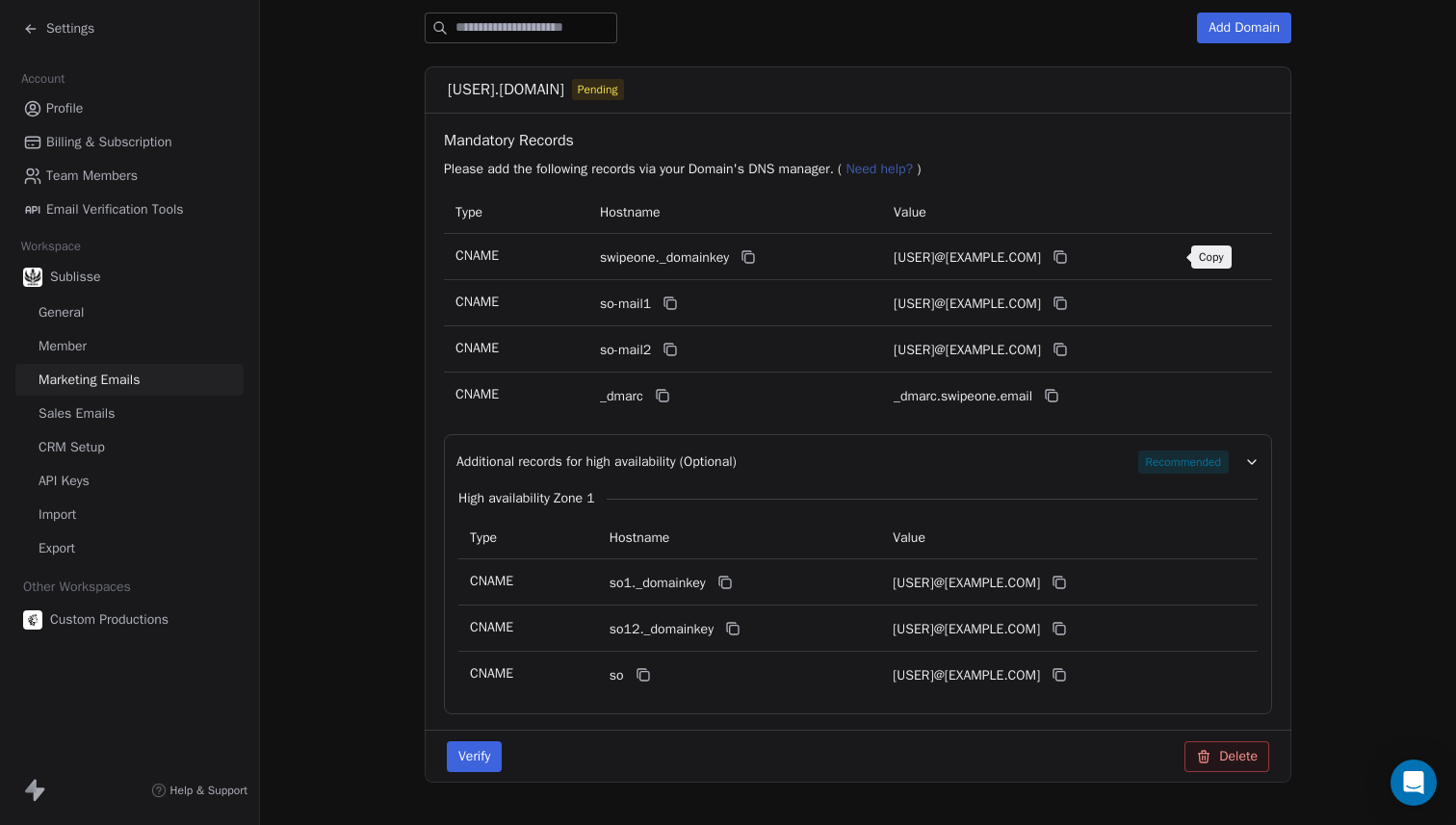 click at bounding box center [1060, 257] 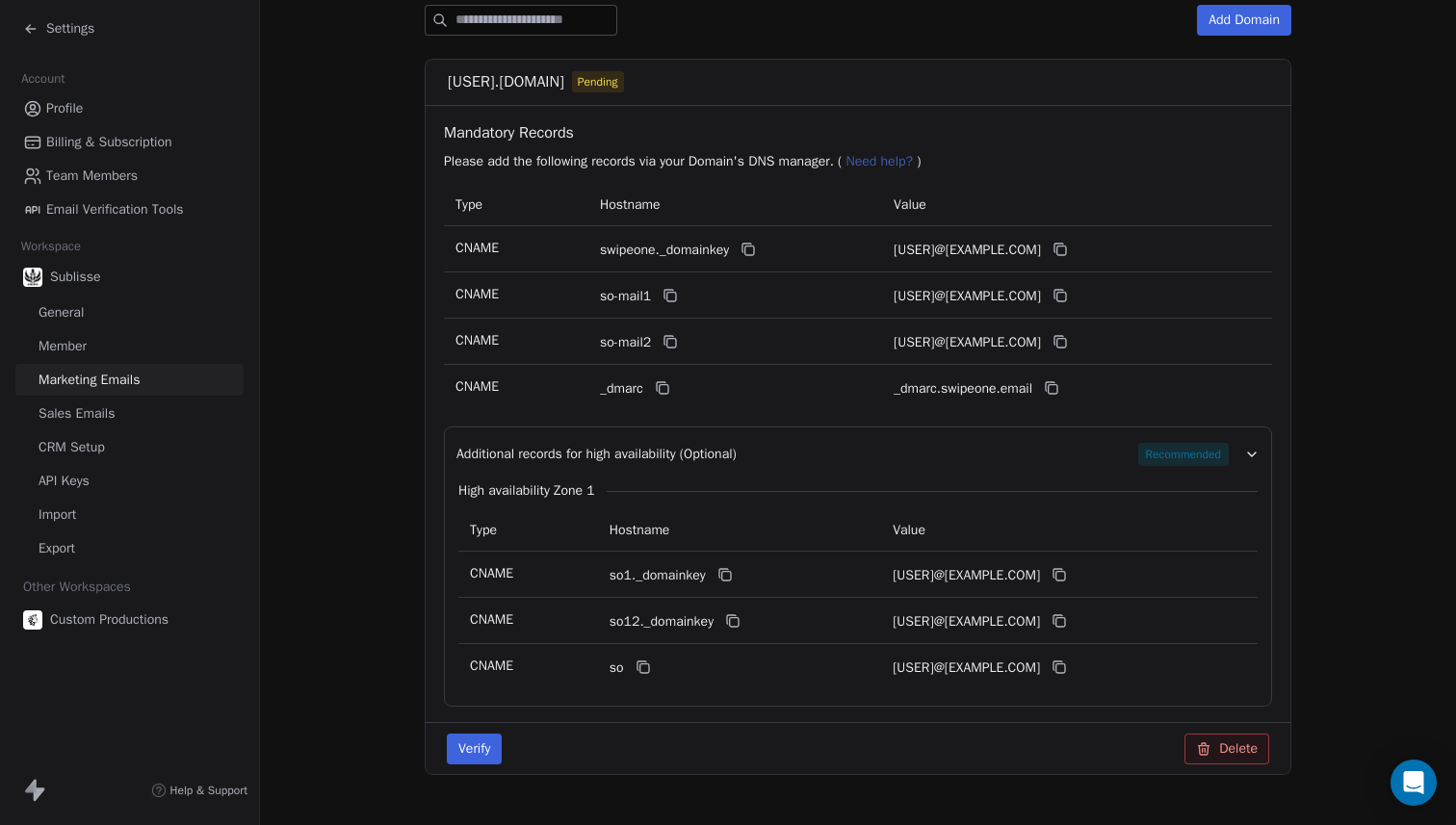 scroll, scrollTop: 300, scrollLeft: 0, axis: vertical 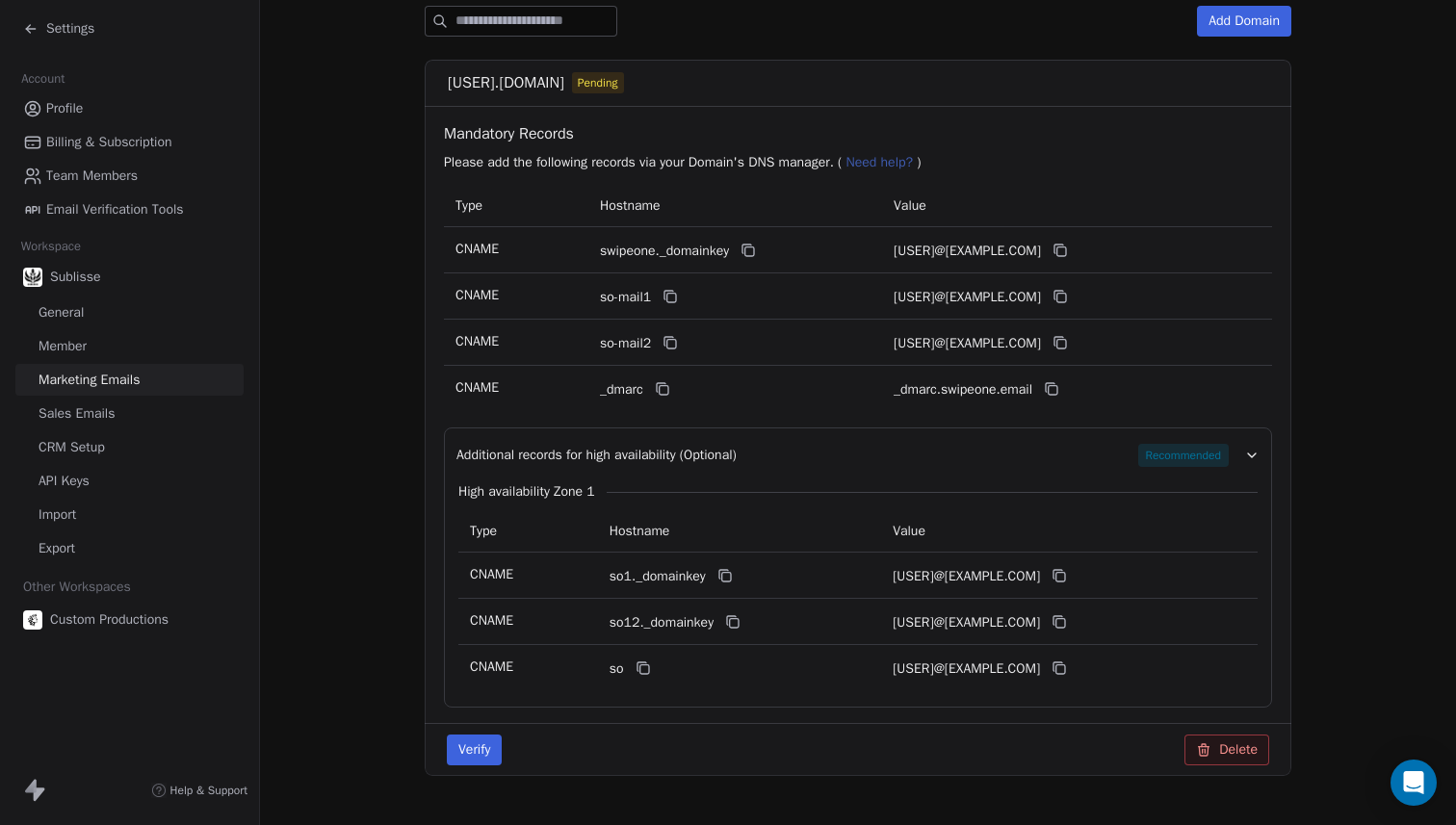 click on "Delete" at bounding box center (1227, 750) 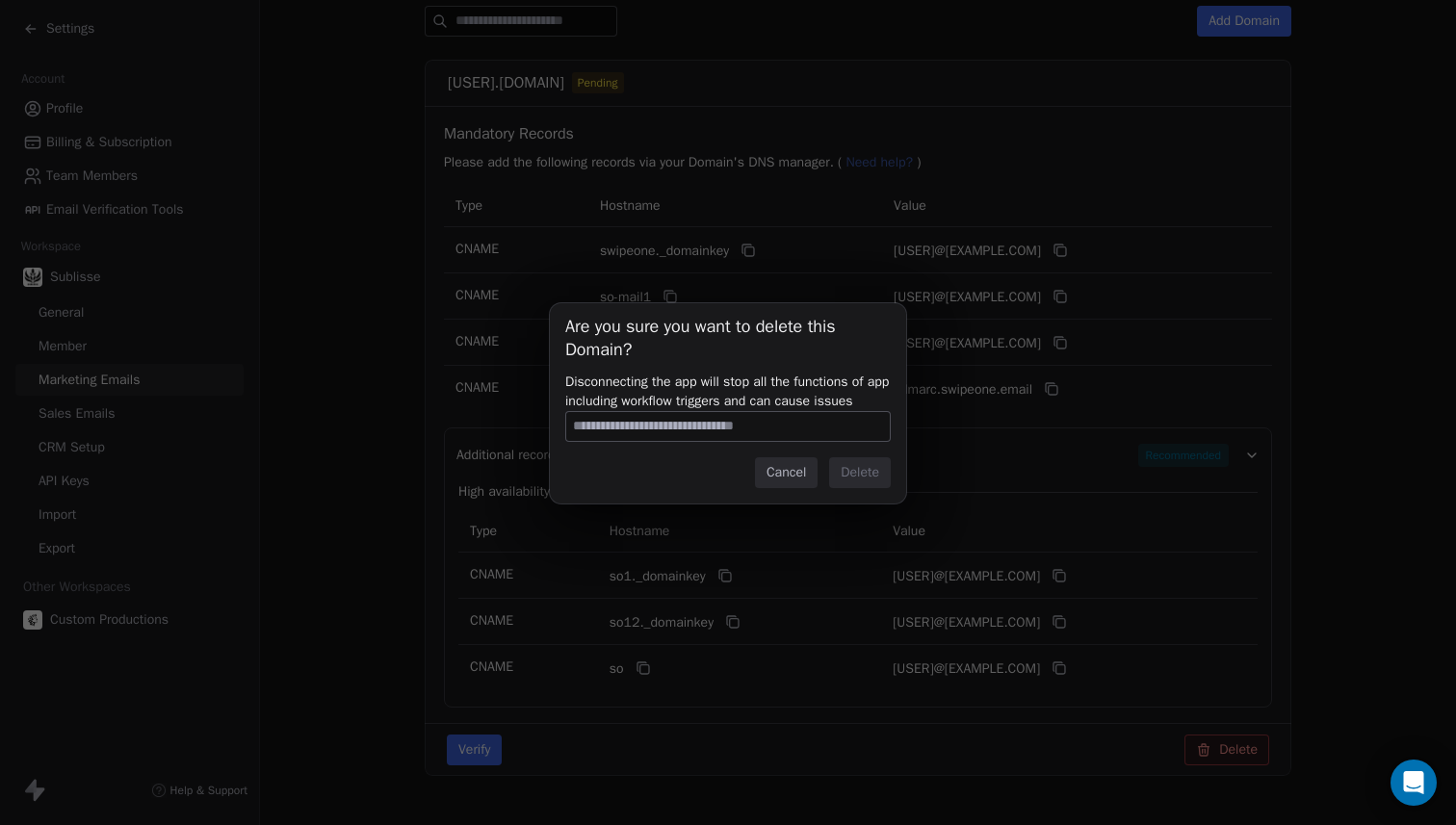 click at bounding box center [728, 426] 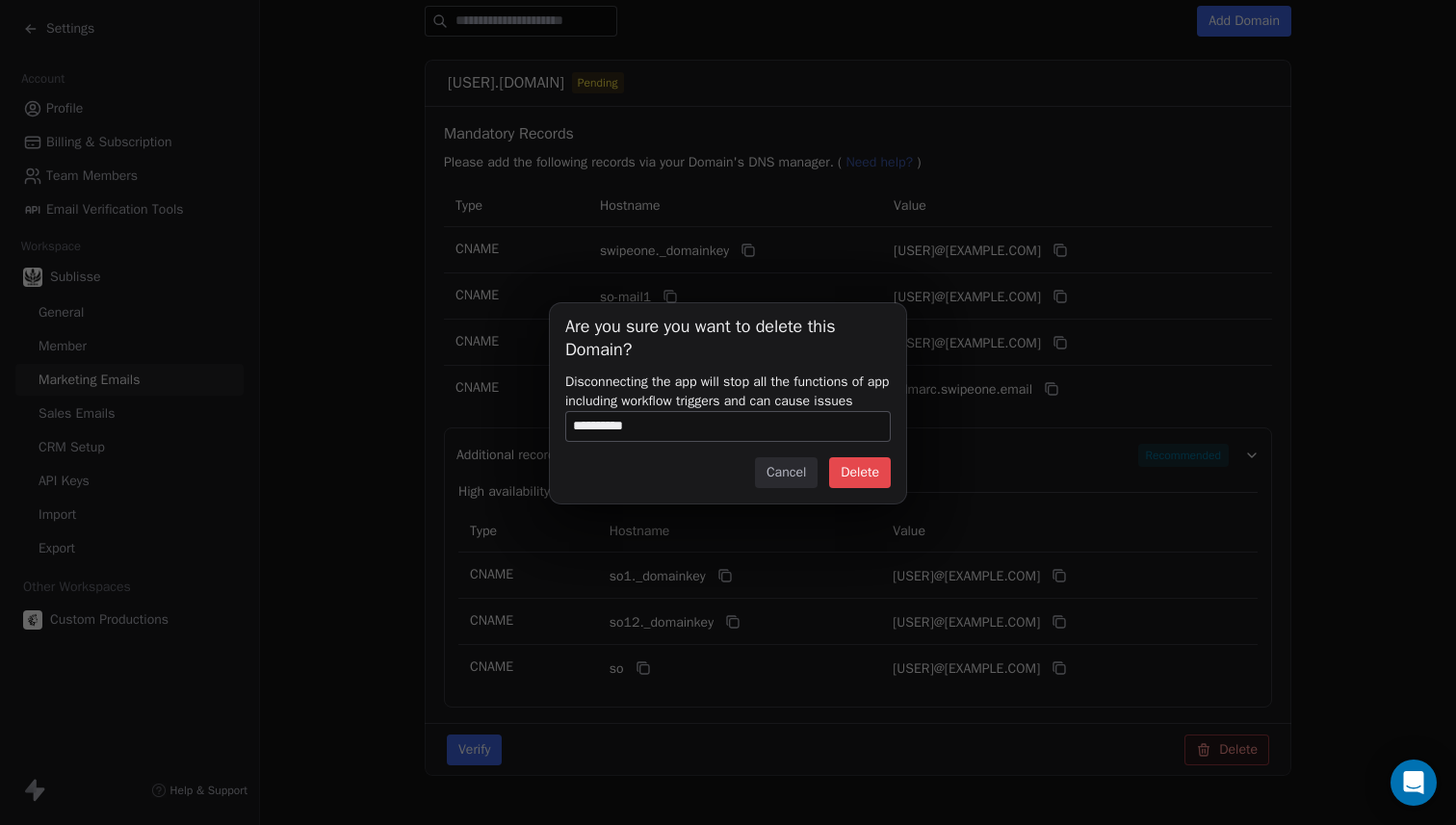 type on "**********" 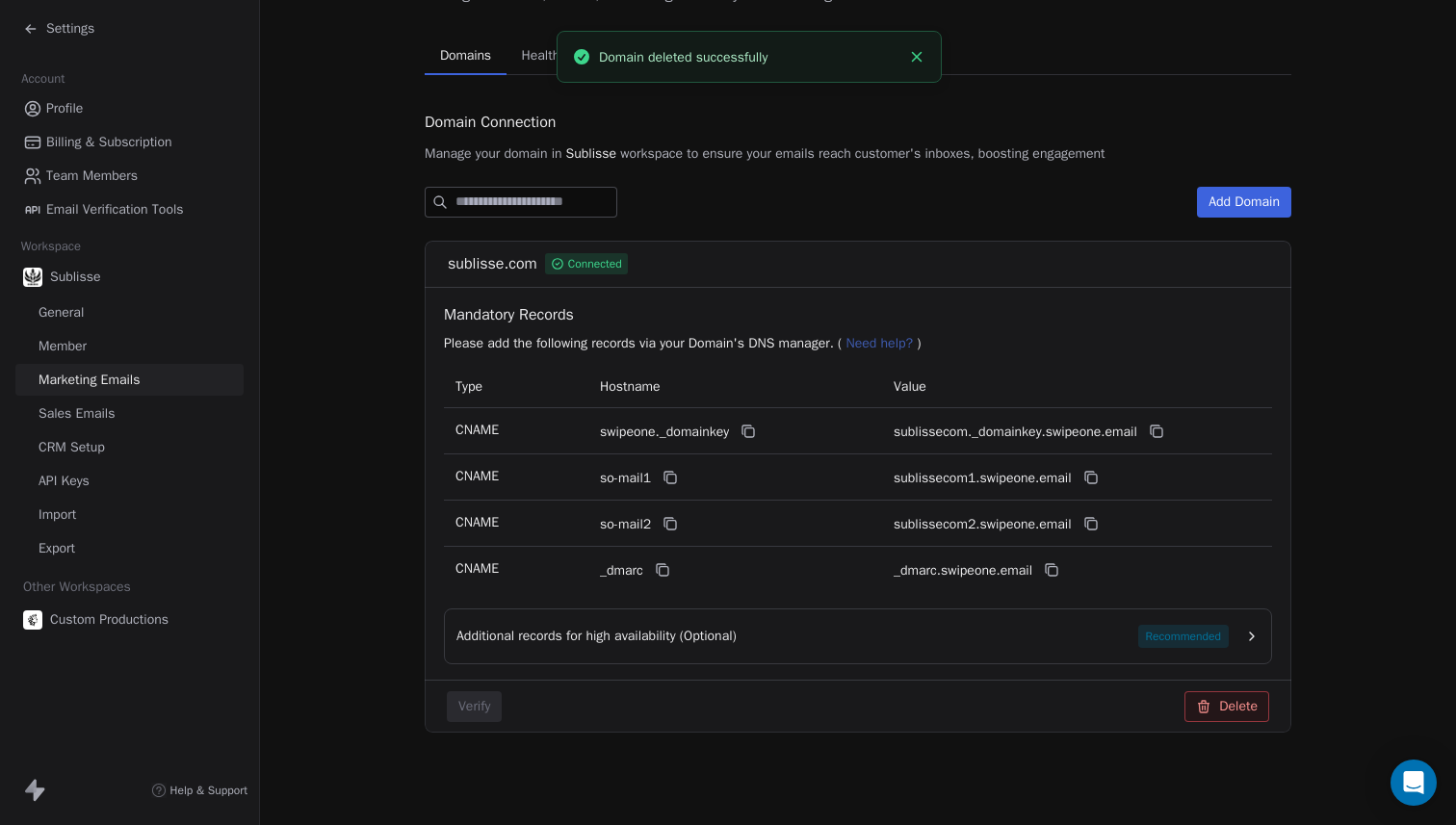 scroll, scrollTop: 119, scrollLeft: 0, axis: vertical 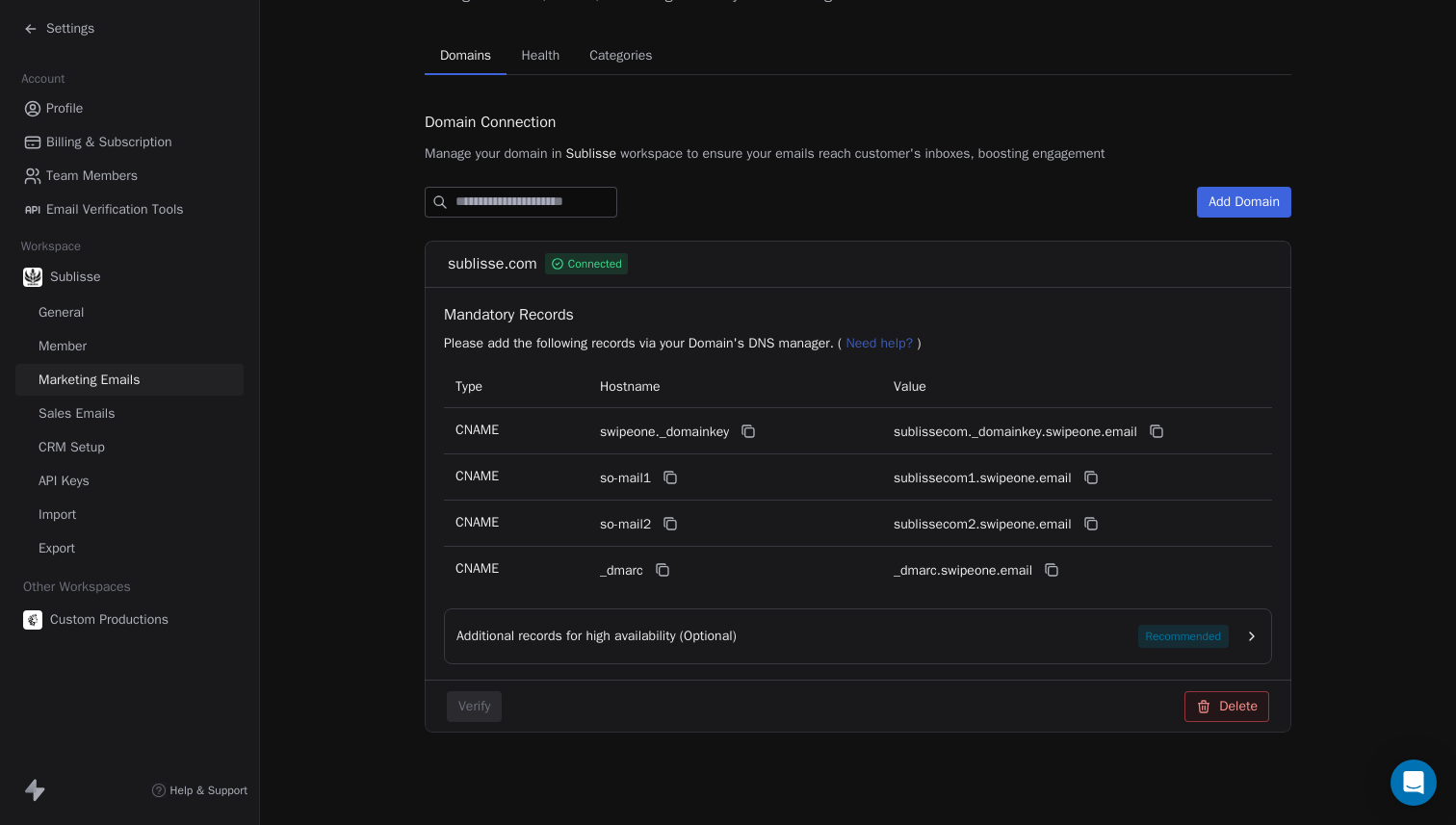 click on "Health Health" at bounding box center [540, 56] 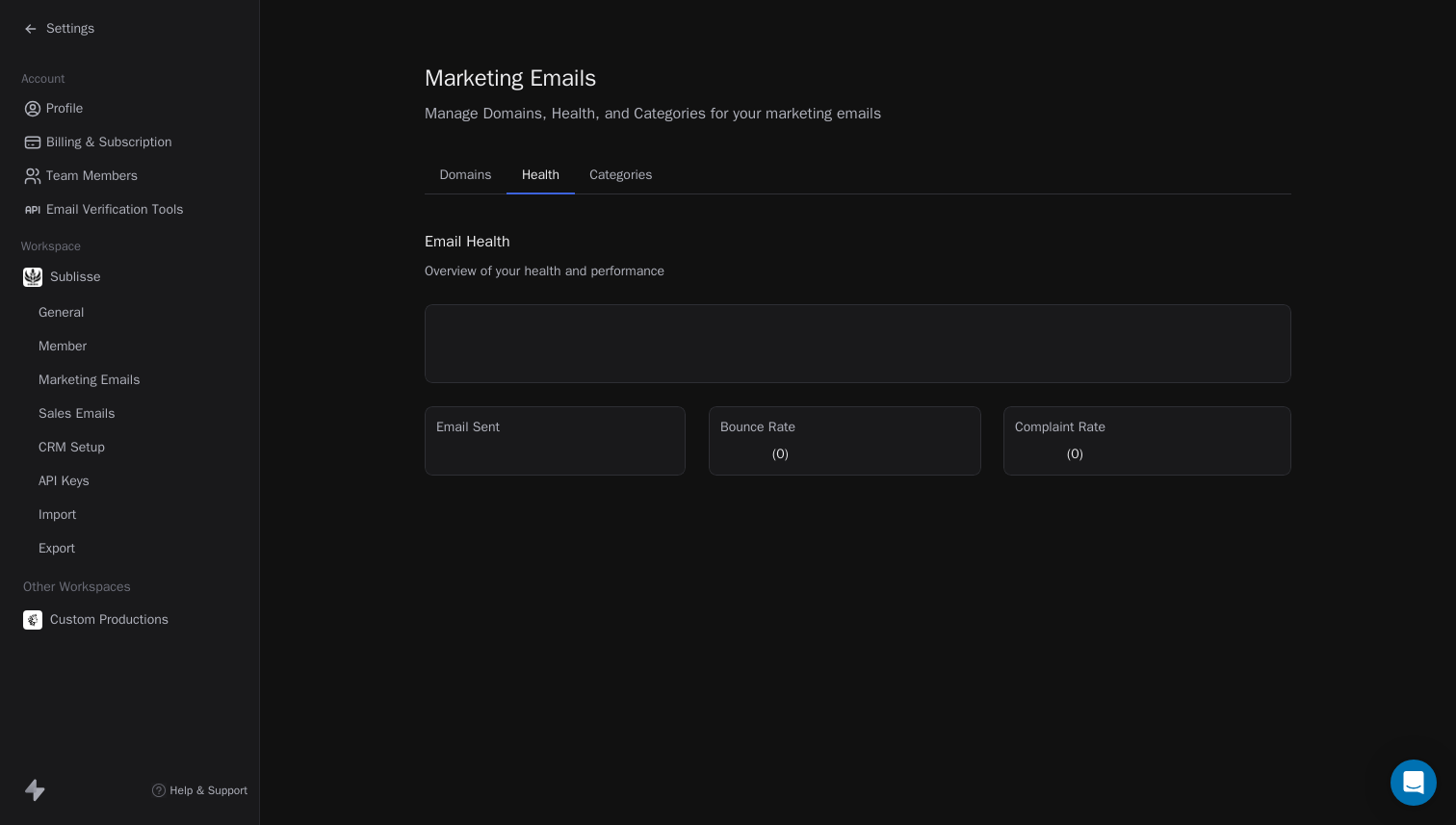 scroll, scrollTop: 0, scrollLeft: 0, axis: both 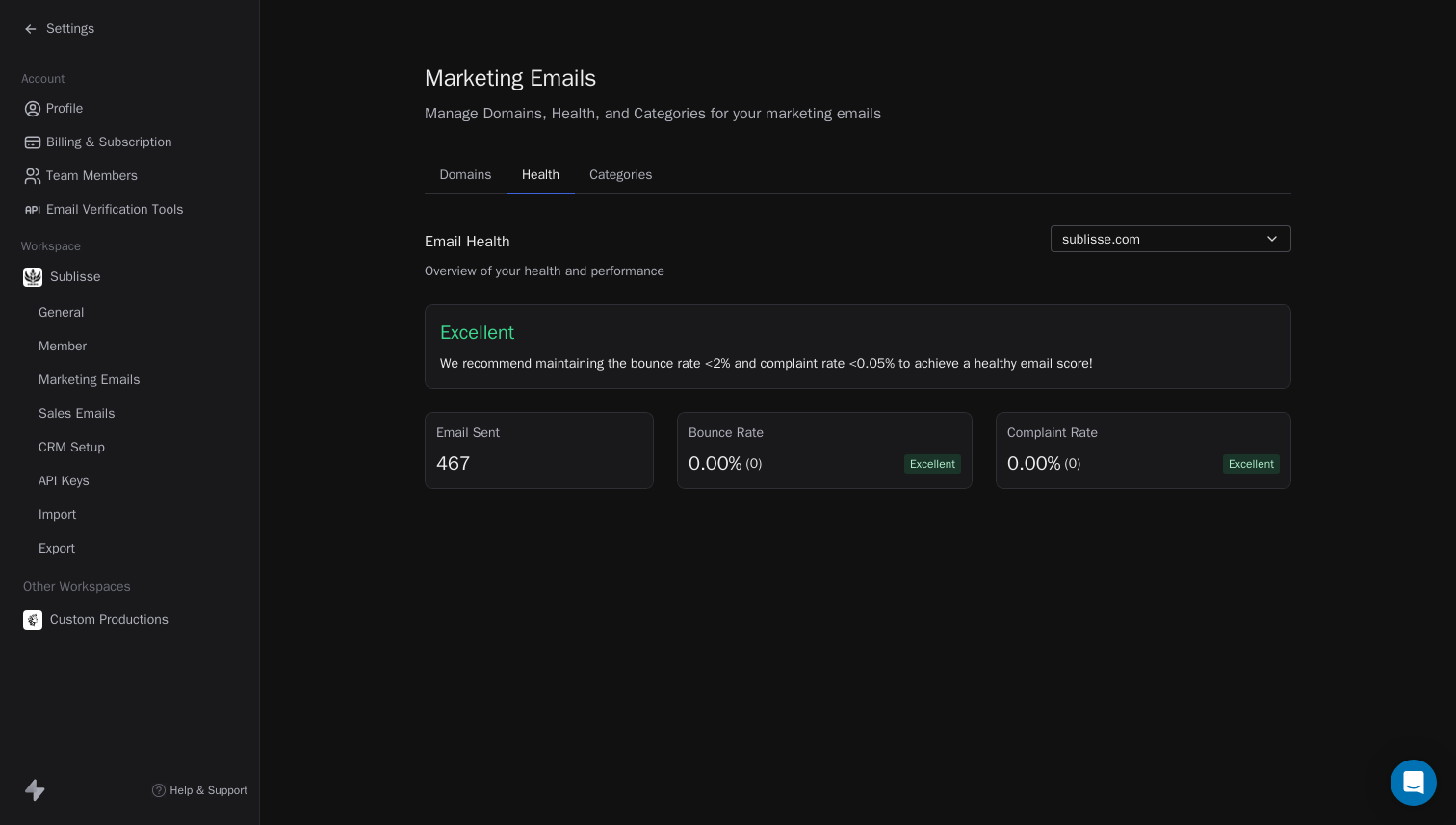 click on "Settings" at bounding box center [133, 29] 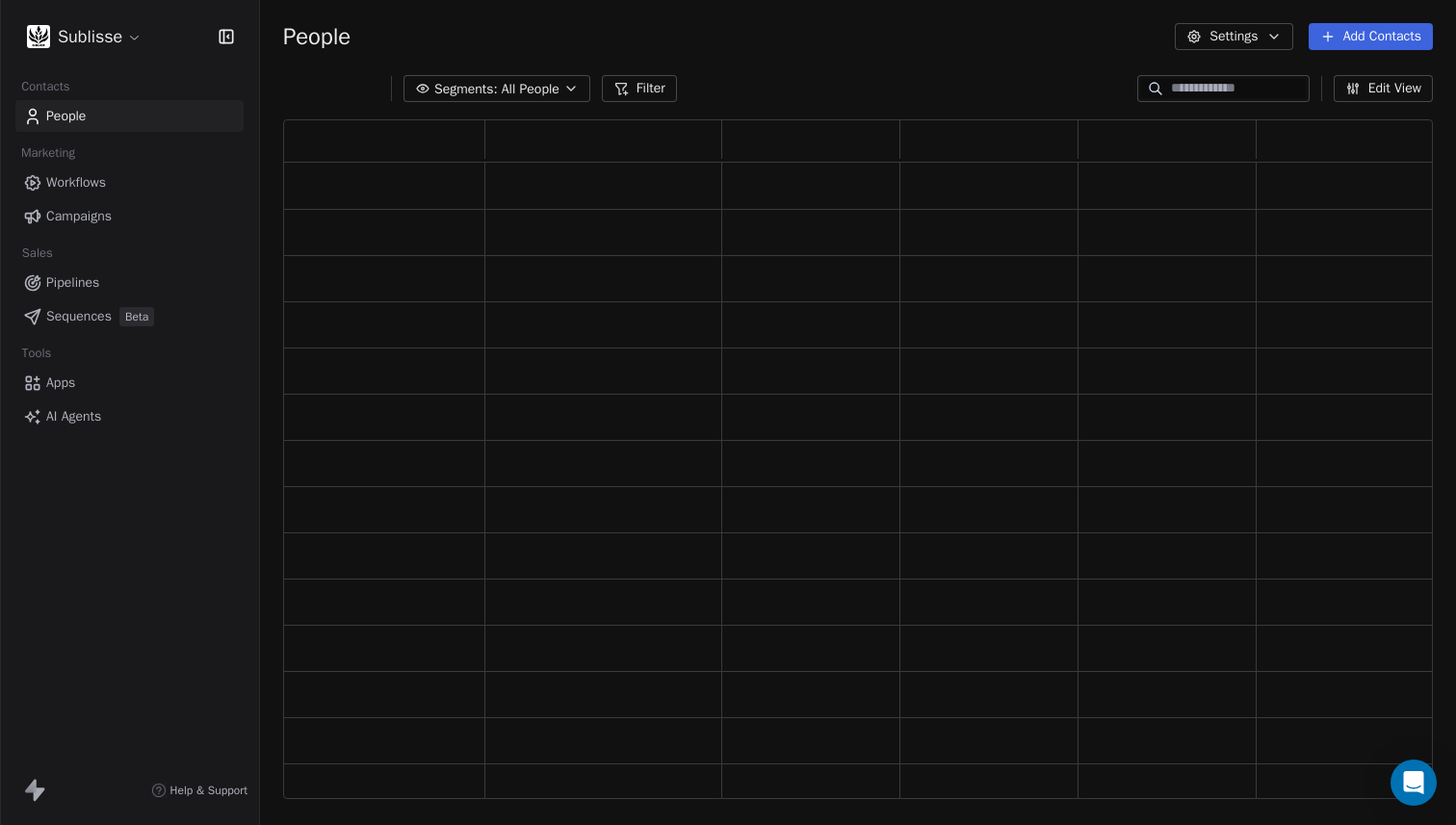 scroll, scrollTop: 1, scrollLeft: 1, axis: both 